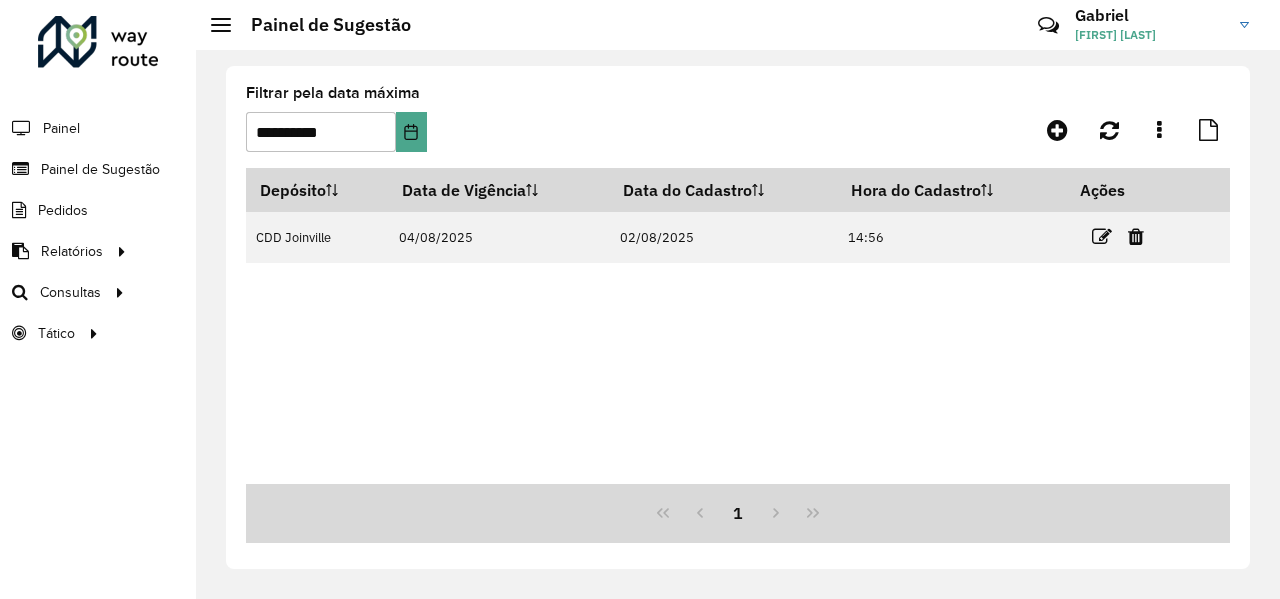 scroll, scrollTop: 0, scrollLeft: 0, axis: both 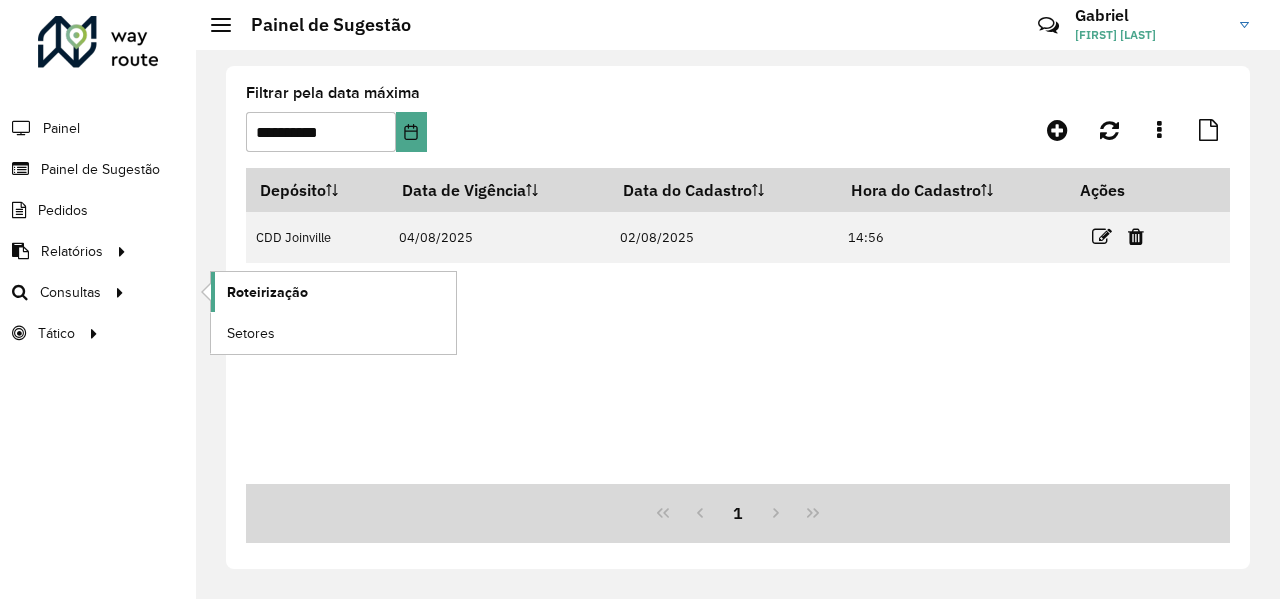 click on "Roteirização" 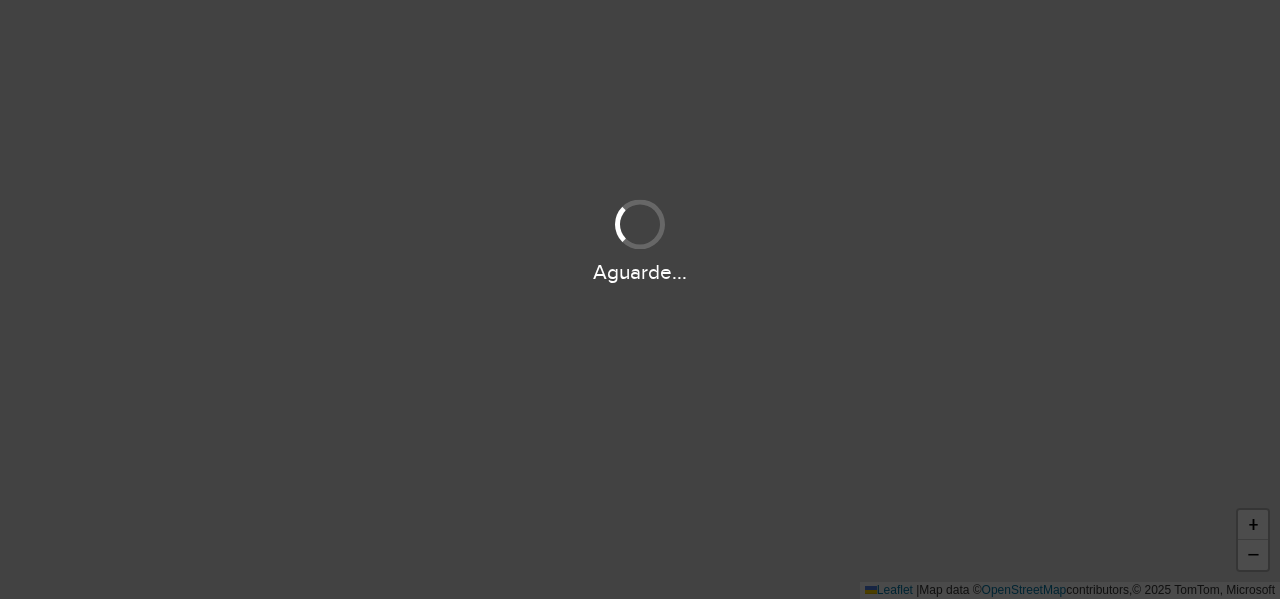 scroll, scrollTop: 0, scrollLeft: 0, axis: both 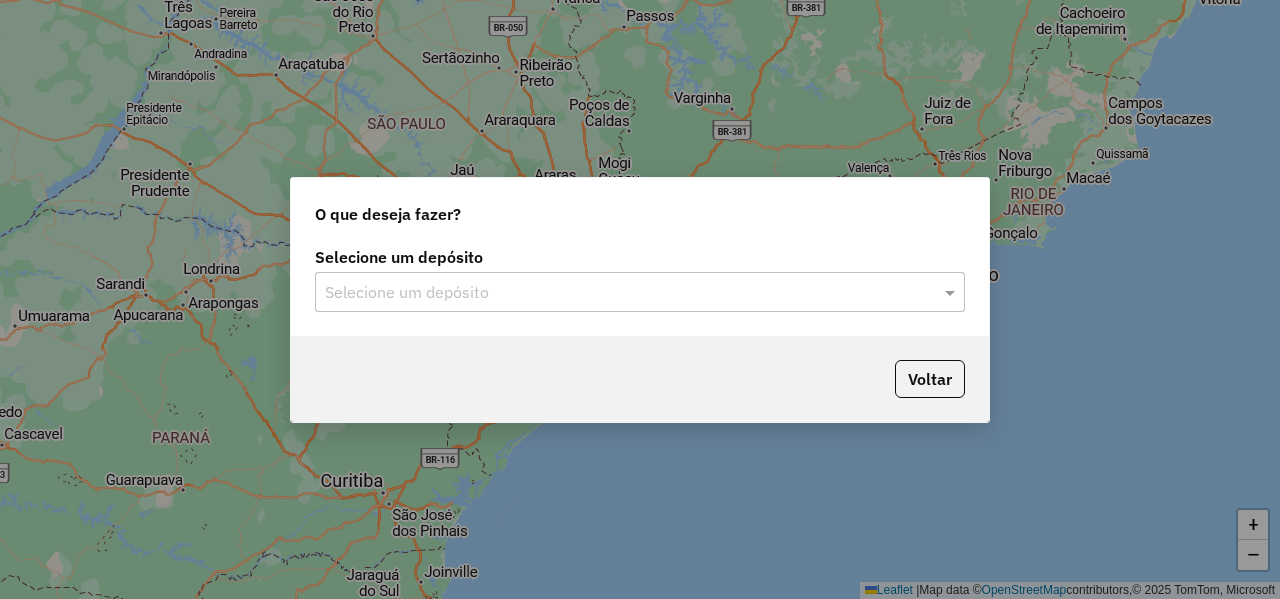 click 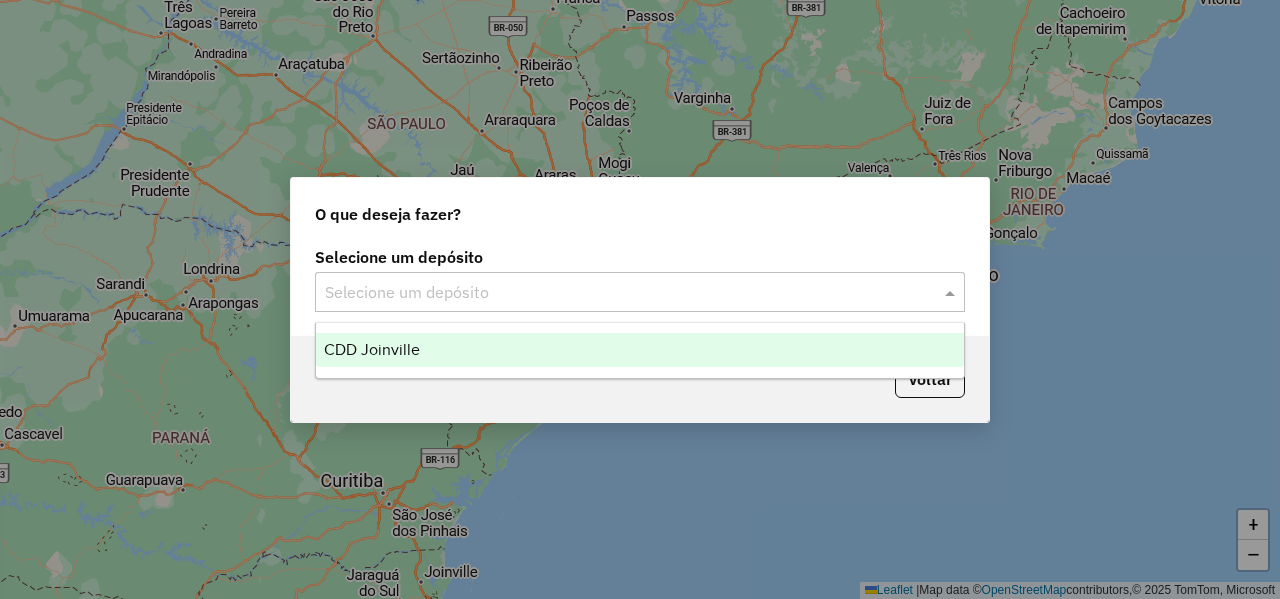 click on "CDD Joinville" at bounding box center [640, 350] 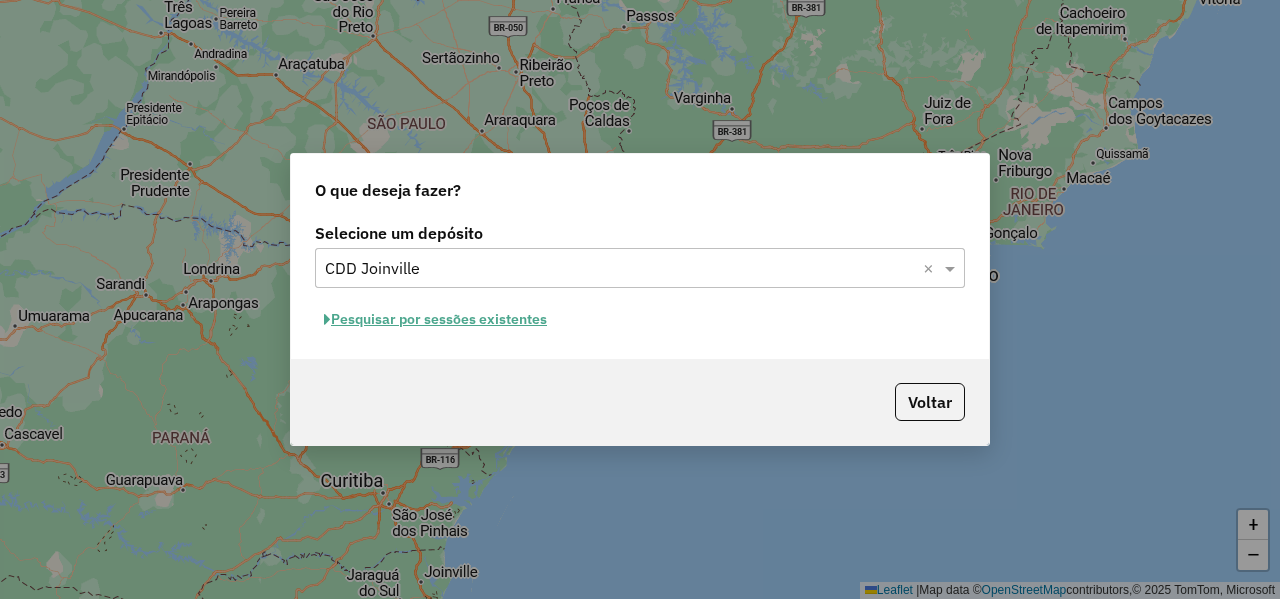 click on "Pesquisar por sessões existentes" 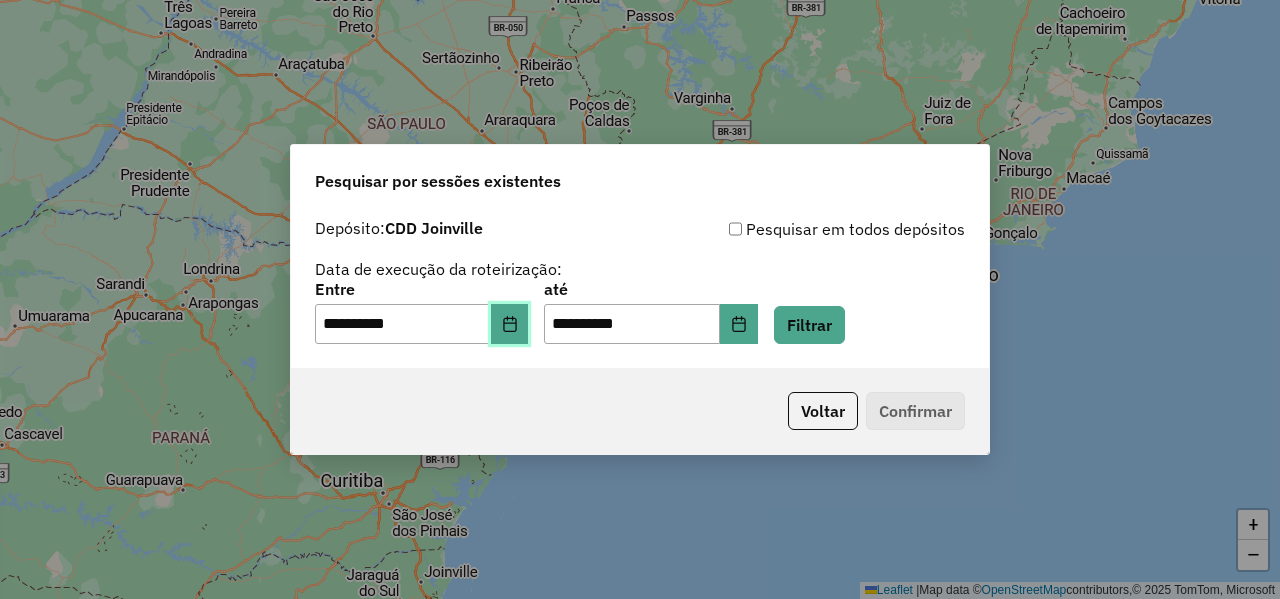 click 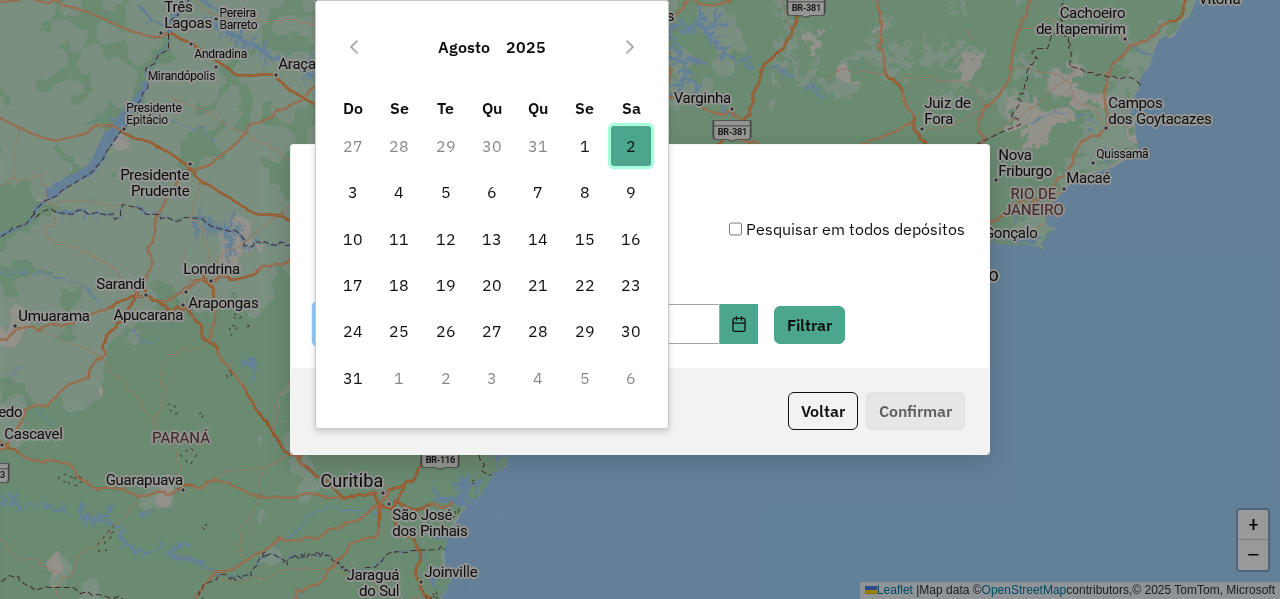 click on "2" at bounding box center (631, 146) 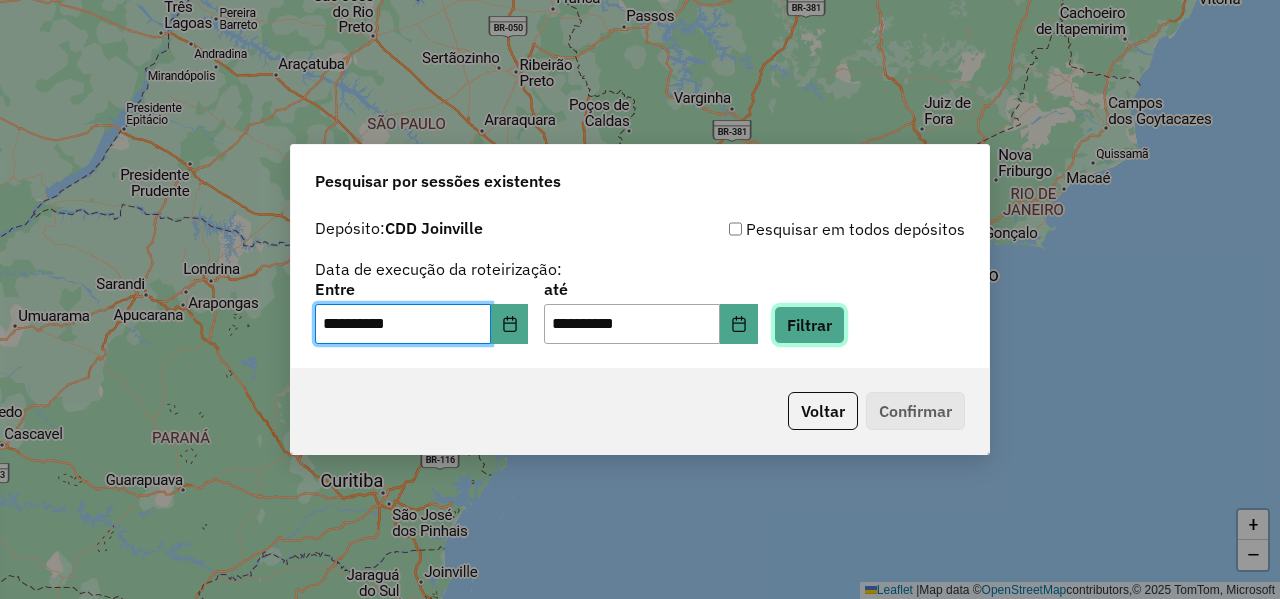 click on "Filtrar" 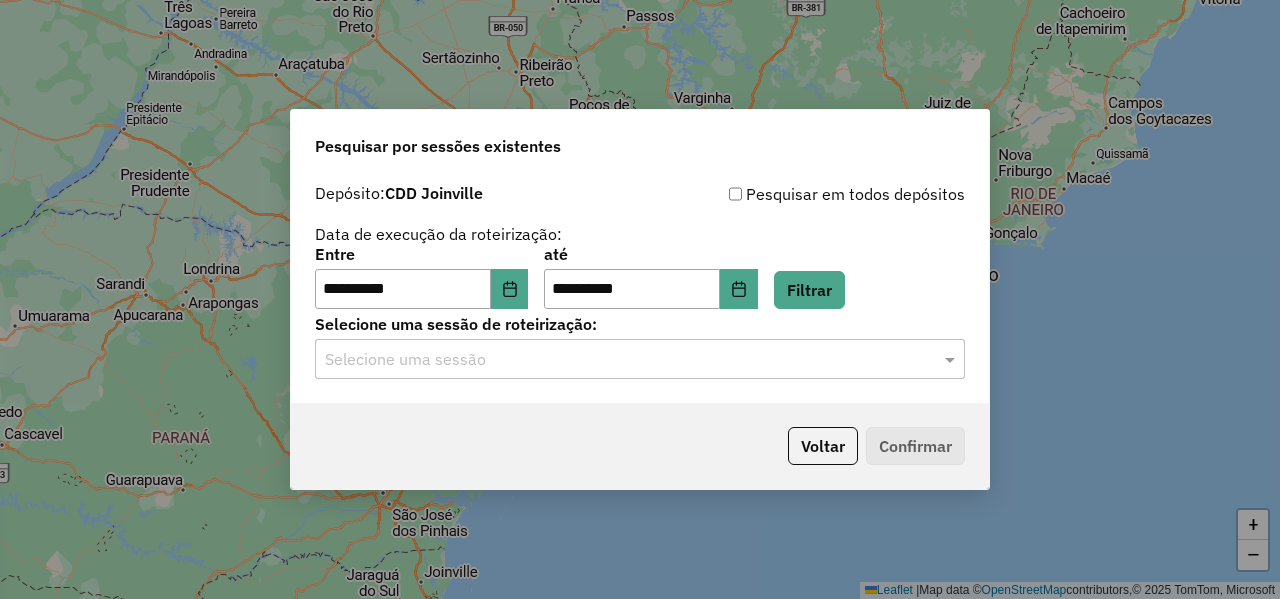 click 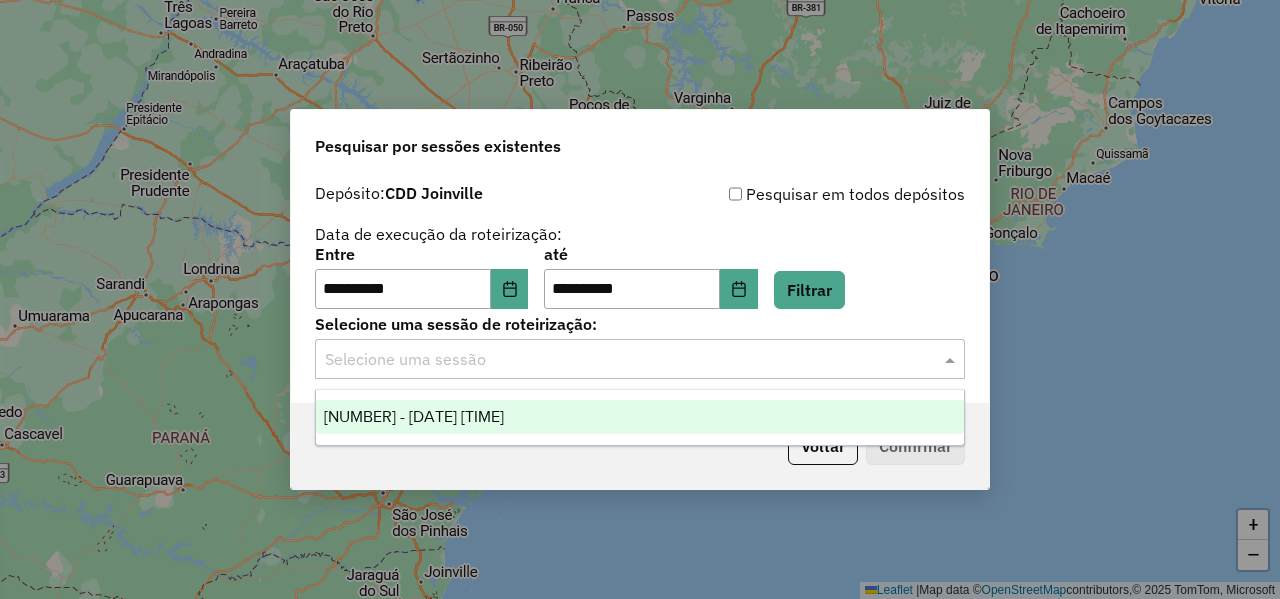 click on "1222440 - 02/08/2025 19:03" at bounding box center (640, 417) 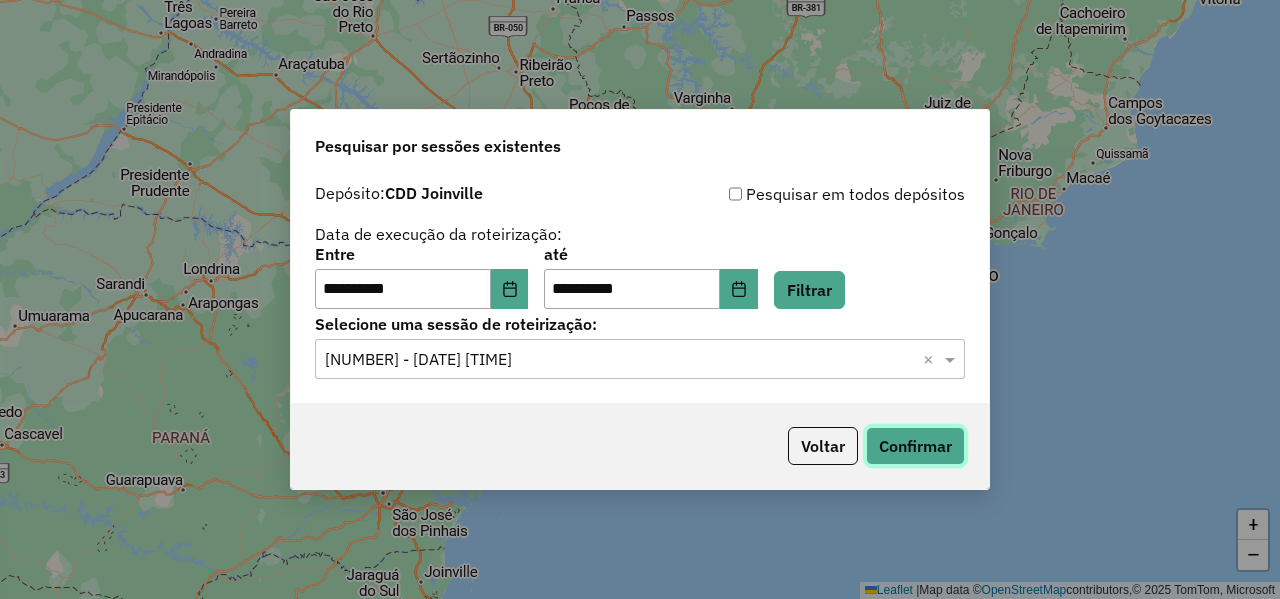 click on "Confirmar" 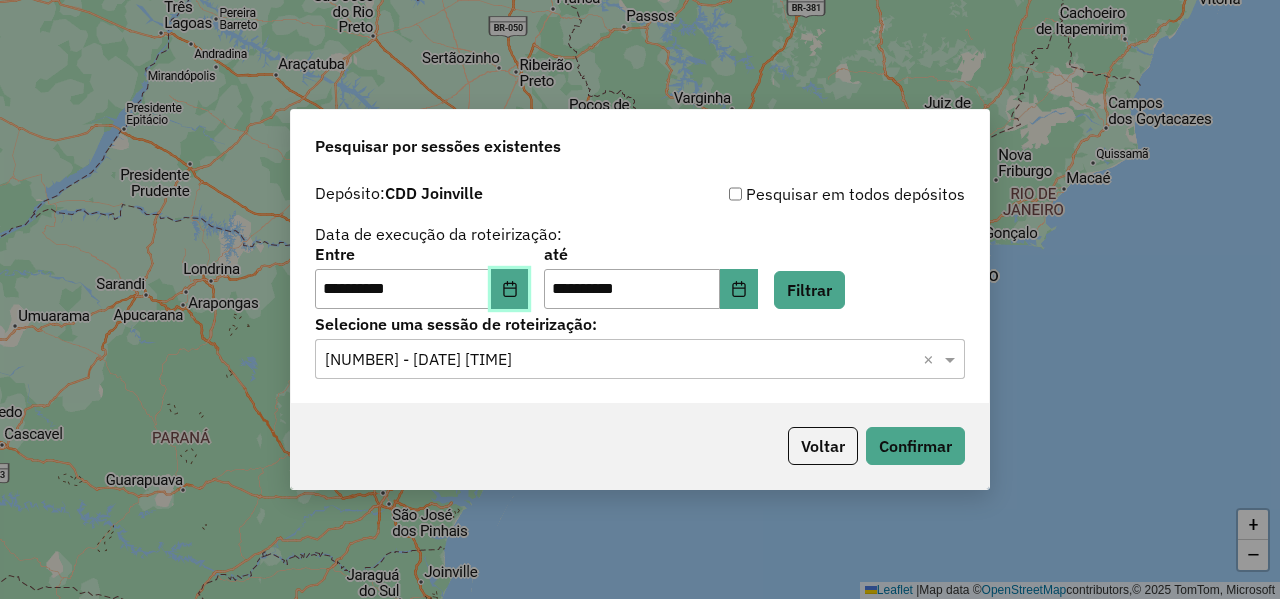 click 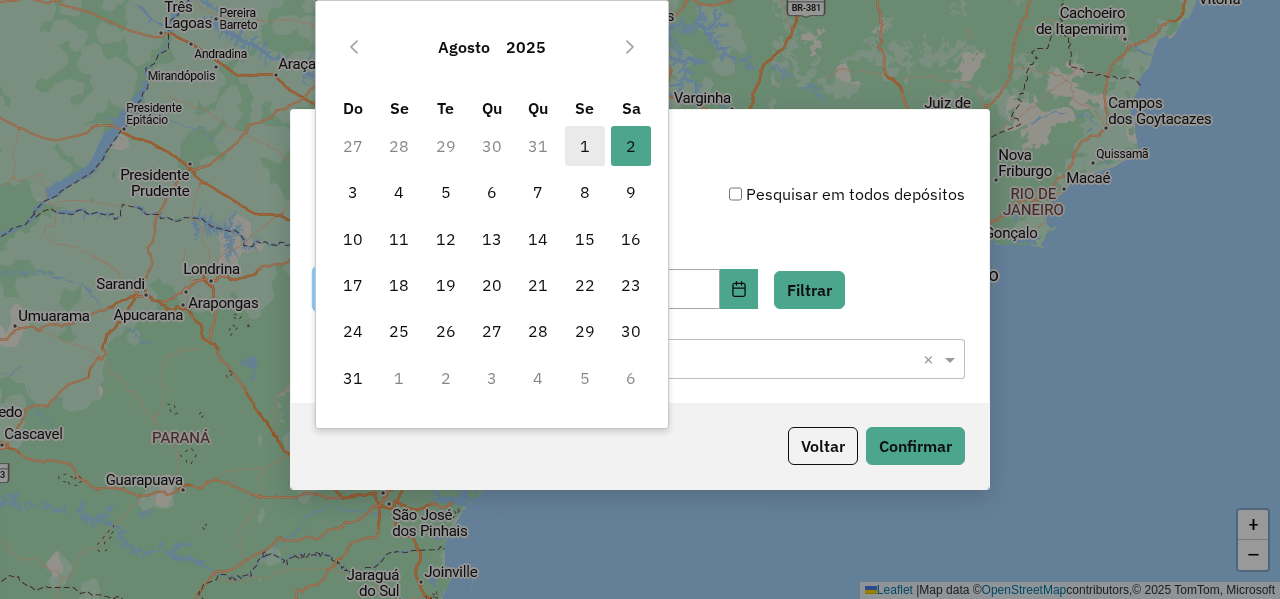 click on "1" at bounding box center (585, 146) 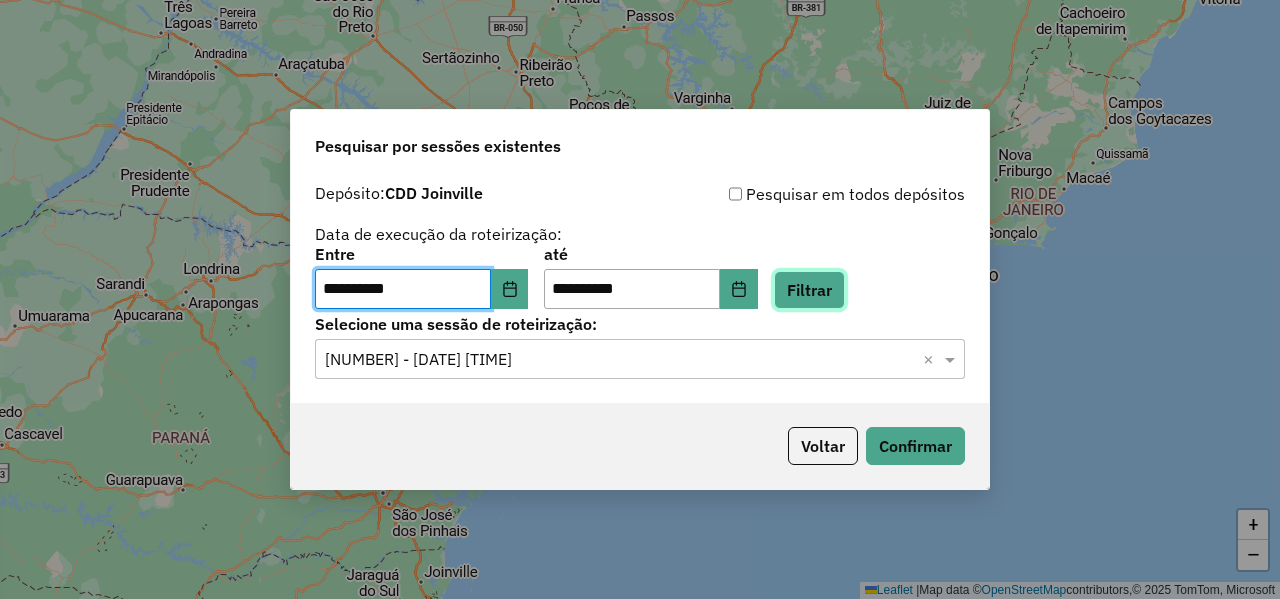 click on "Filtrar" 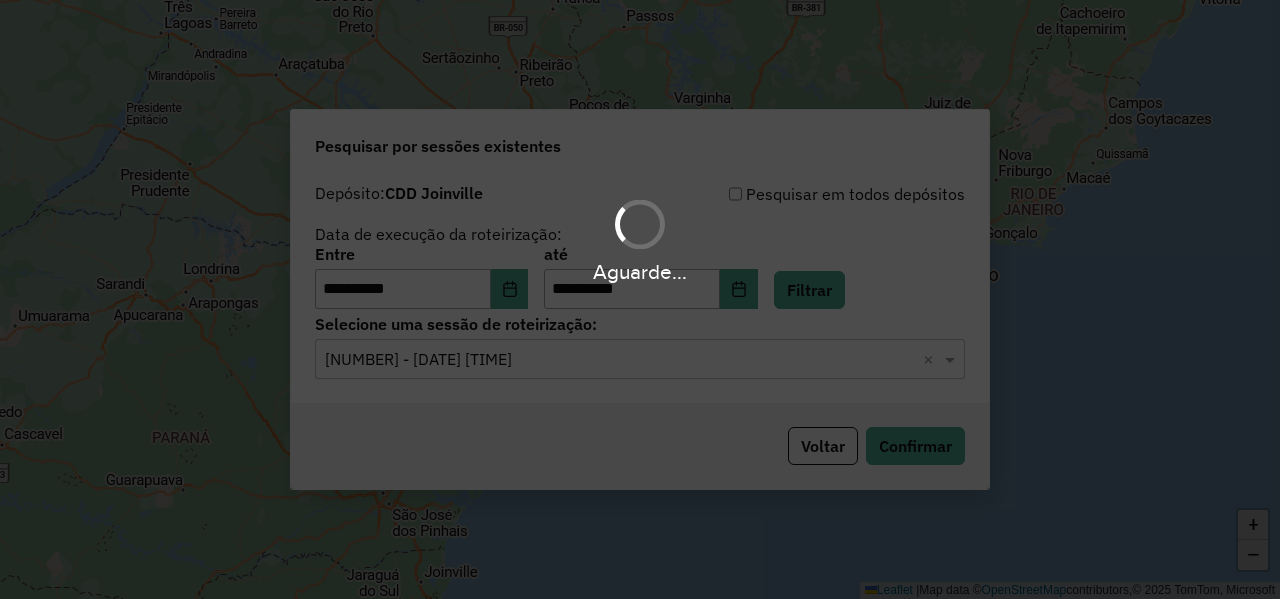 click on "**********" at bounding box center [640, 299] 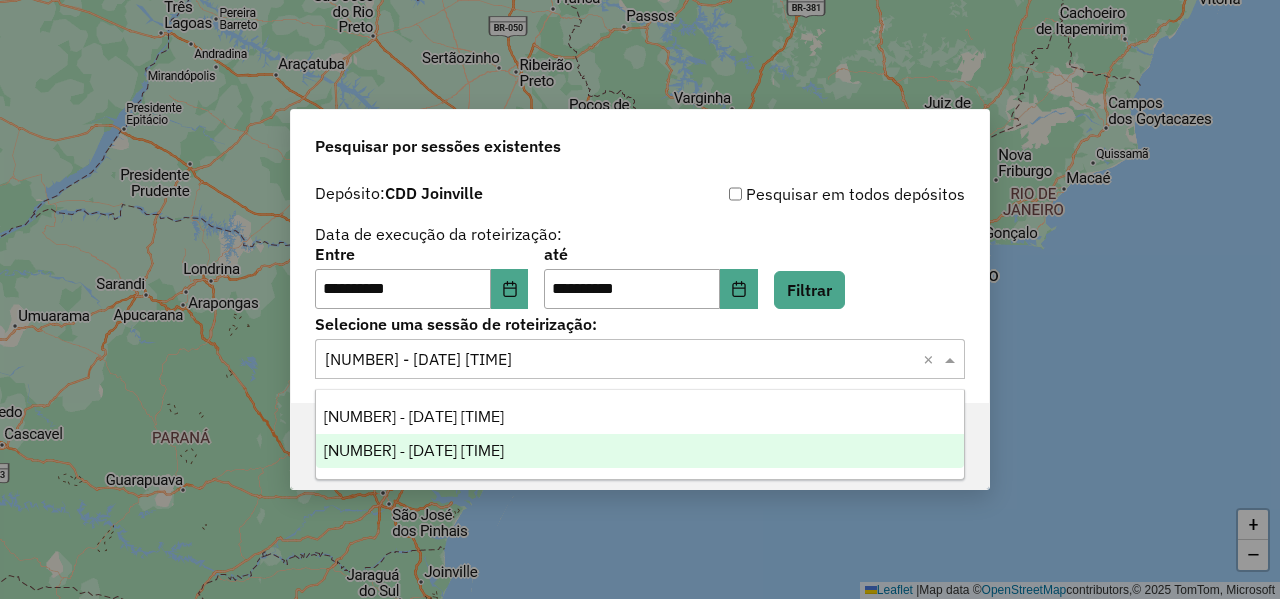 click 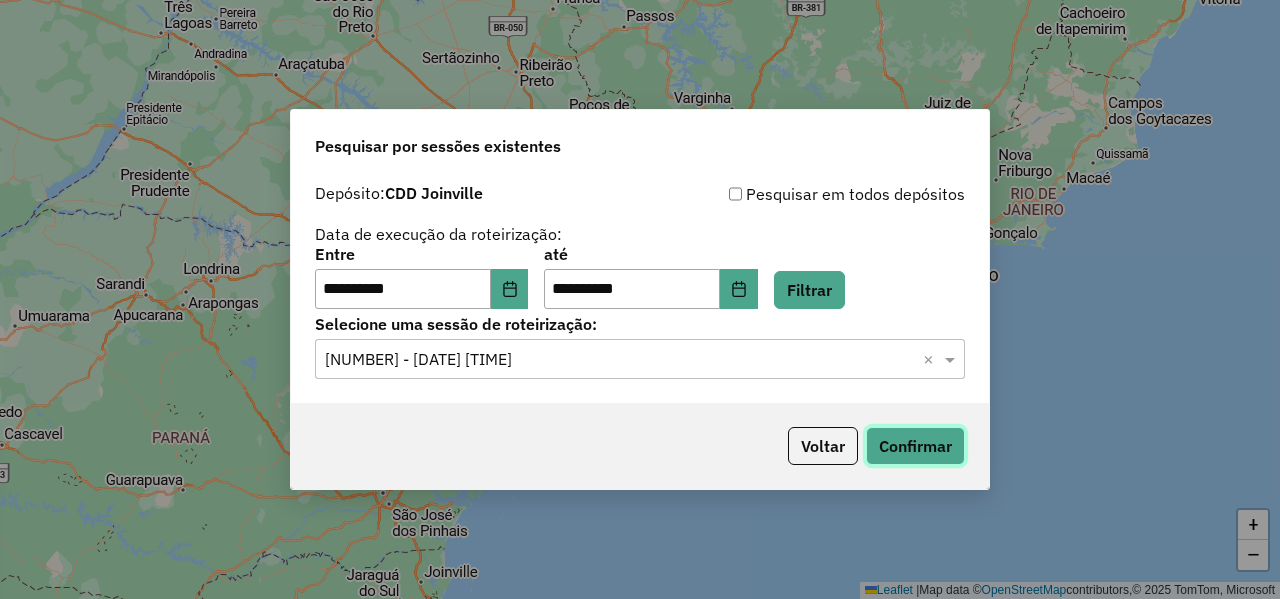 click on "Confirmar" 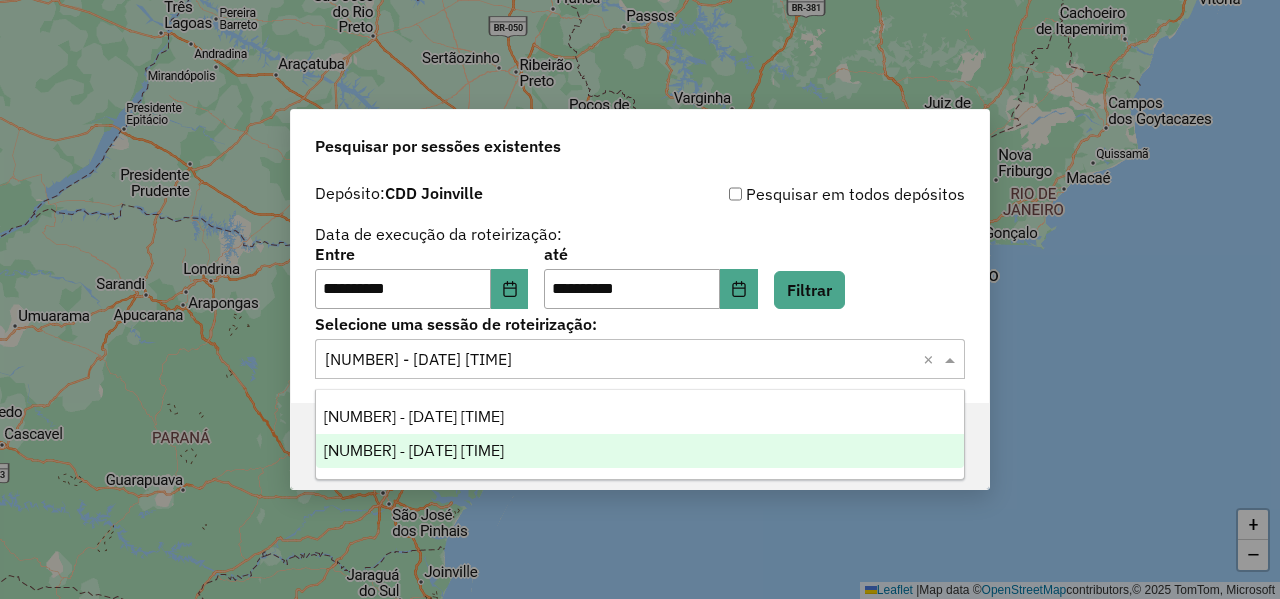 click 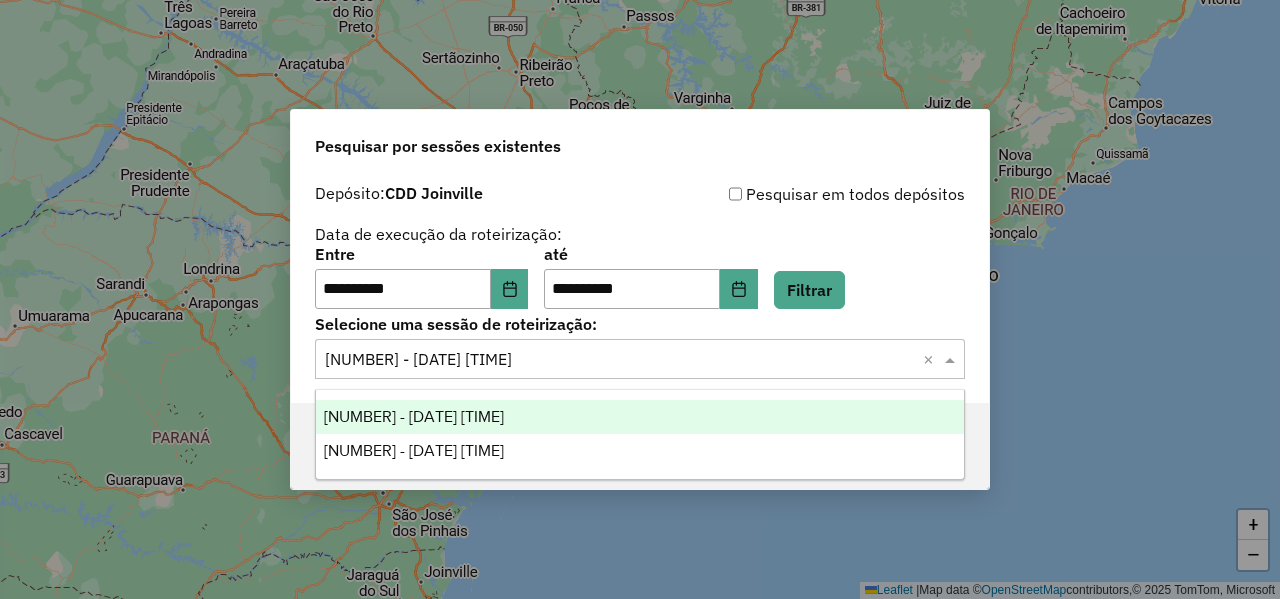 click on "1221751 - 01/08/2025 19:55" at bounding box center (640, 417) 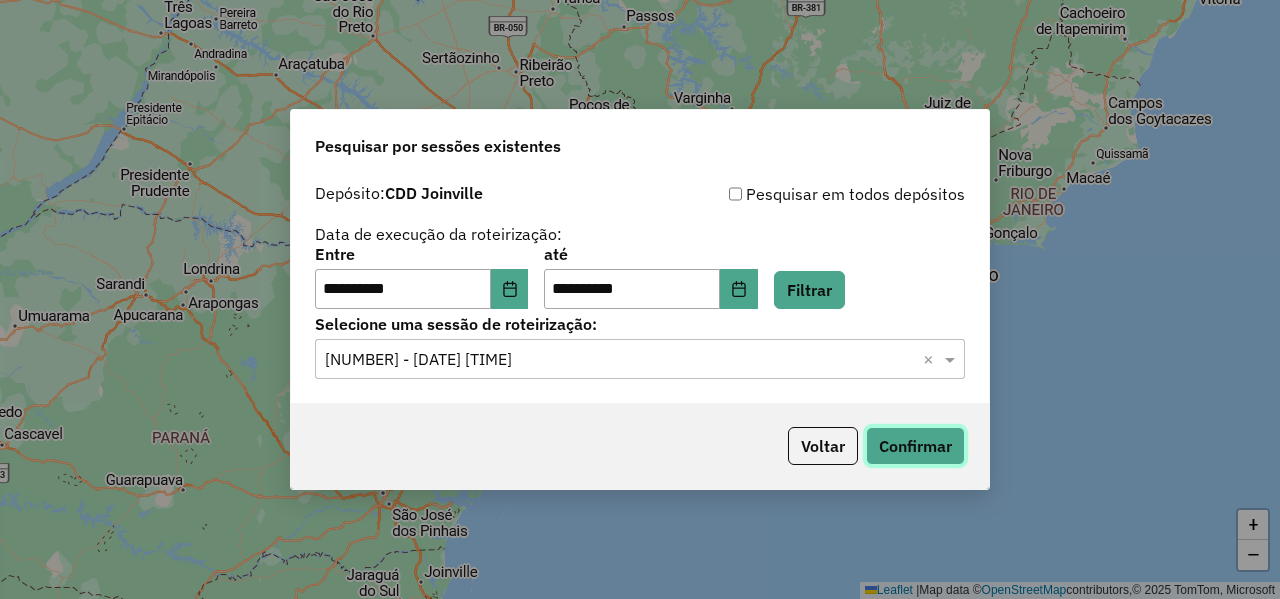 click on "Confirmar" 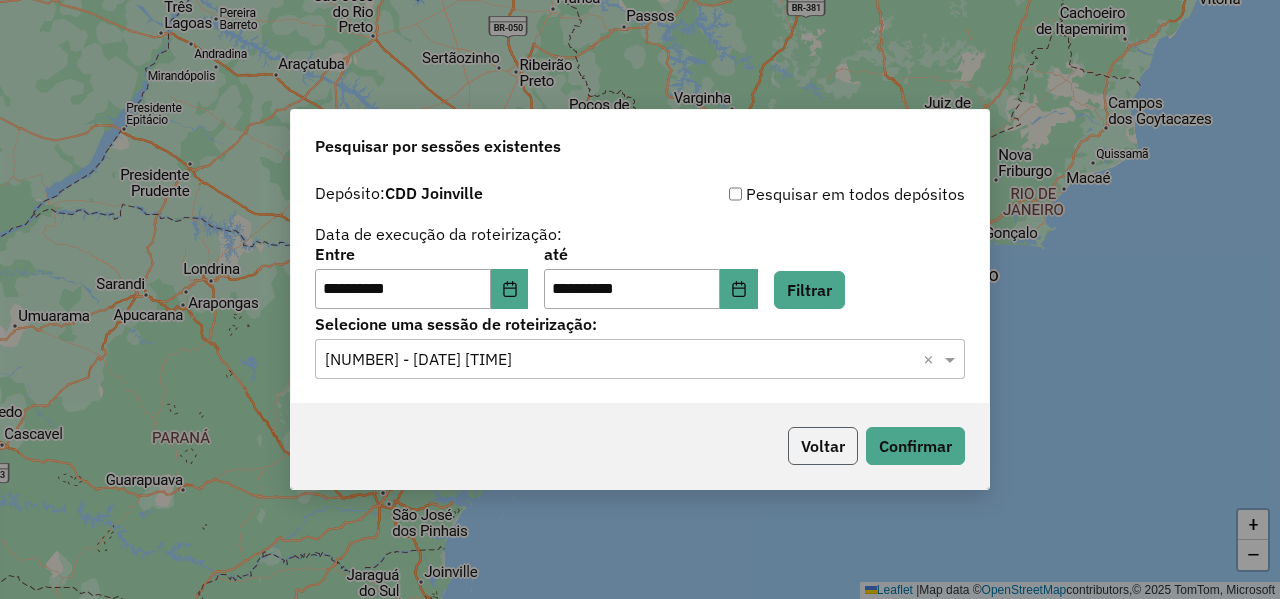 click on "Voltar" 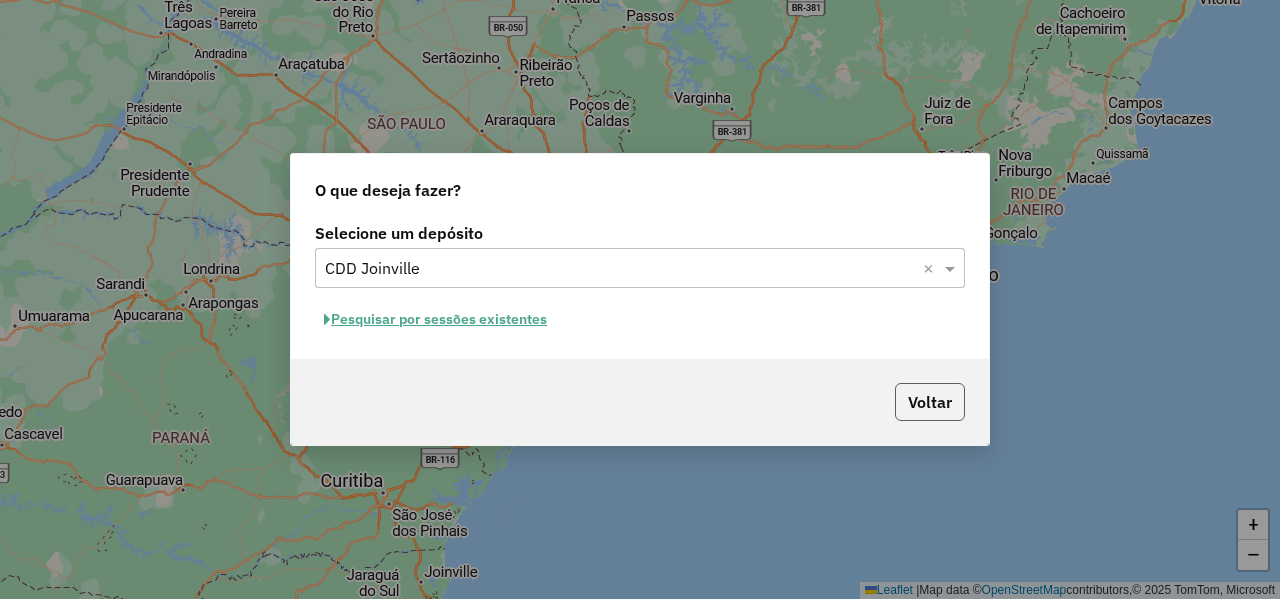 click on "Voltar" 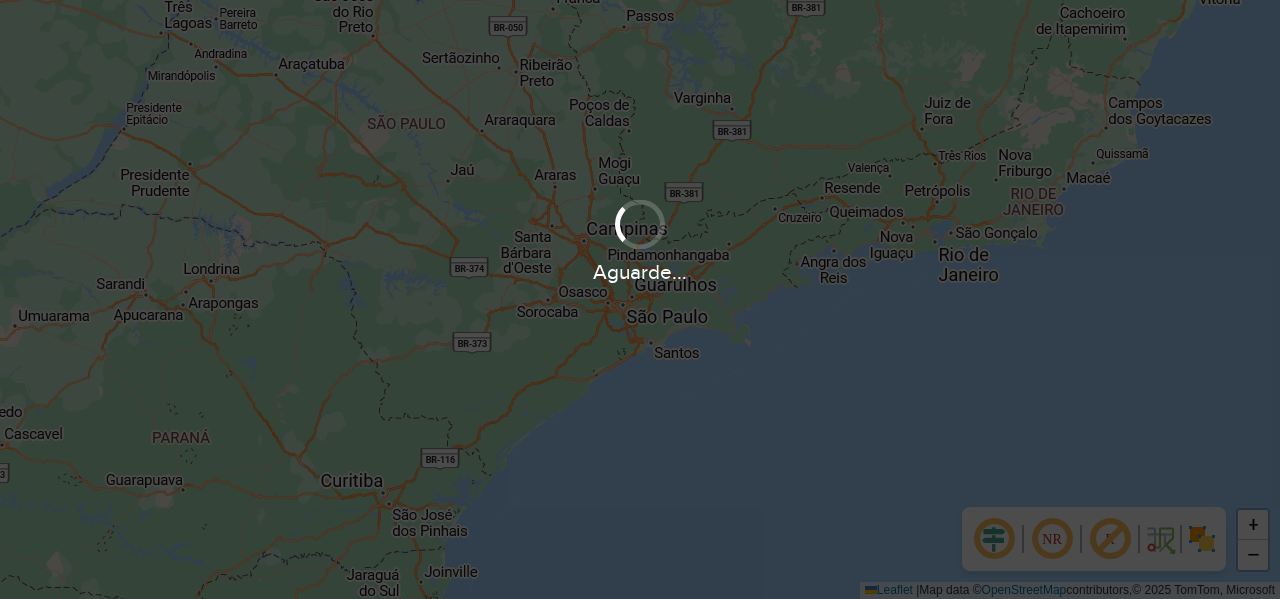 scroll, scrollTop: 0, scrollLeft: 0, axis: both 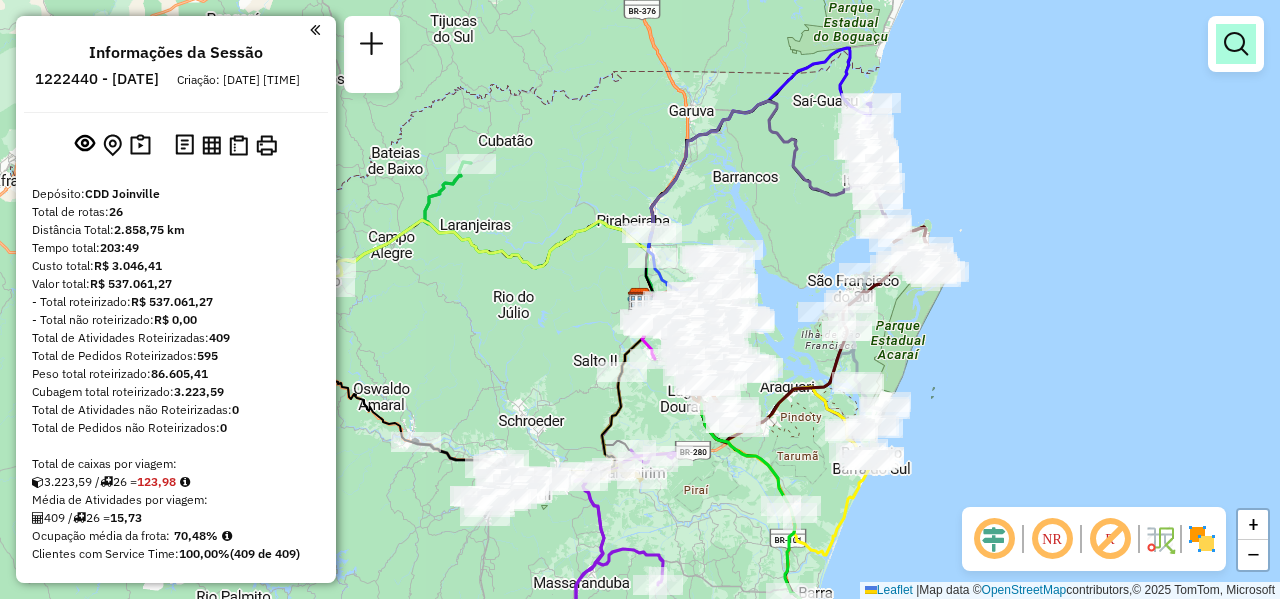 click at bounding box center [1236, 44] 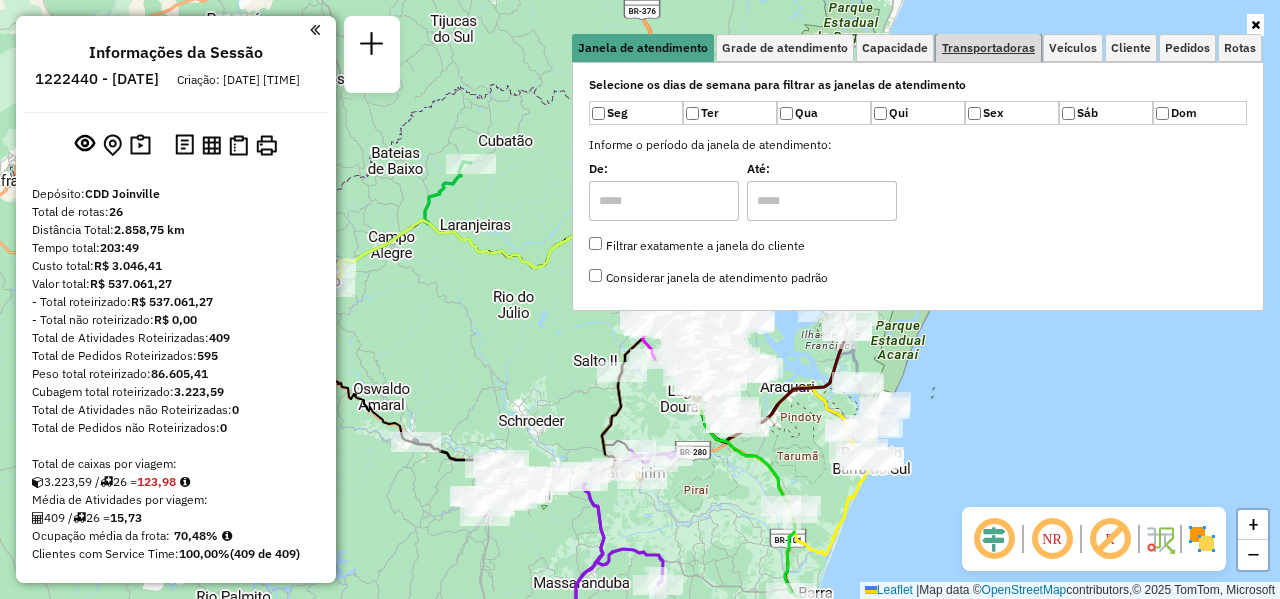 click on "Transportadoras" at bounding box center (988, 48) 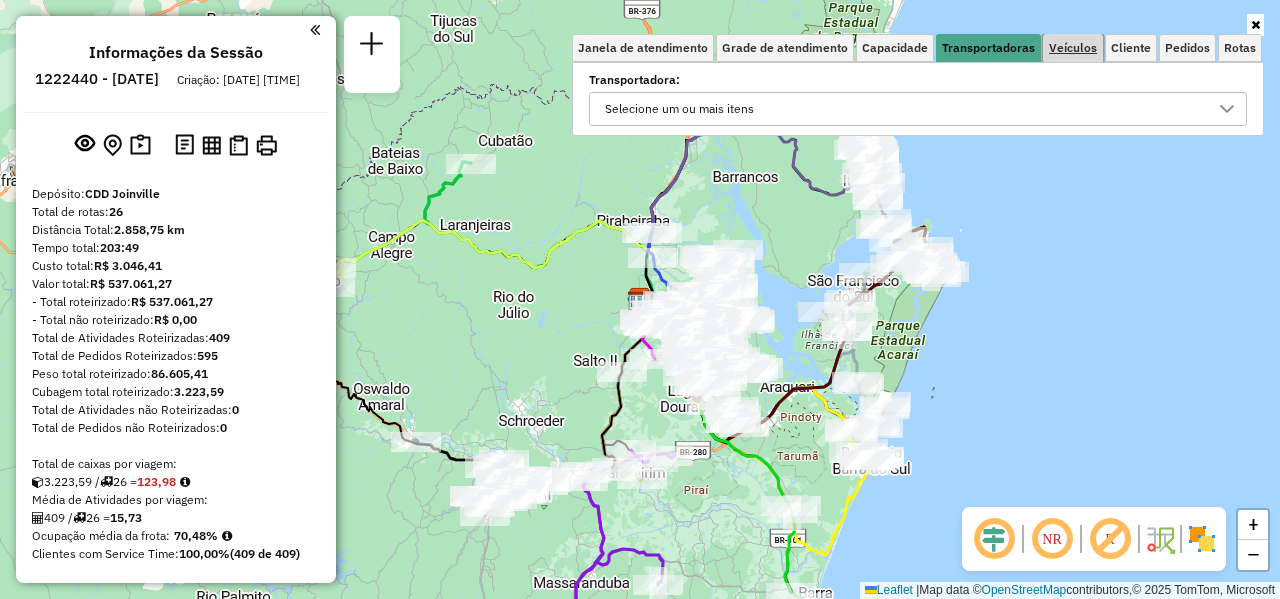 click on "Veículos" at bounding box center (1073, 48) 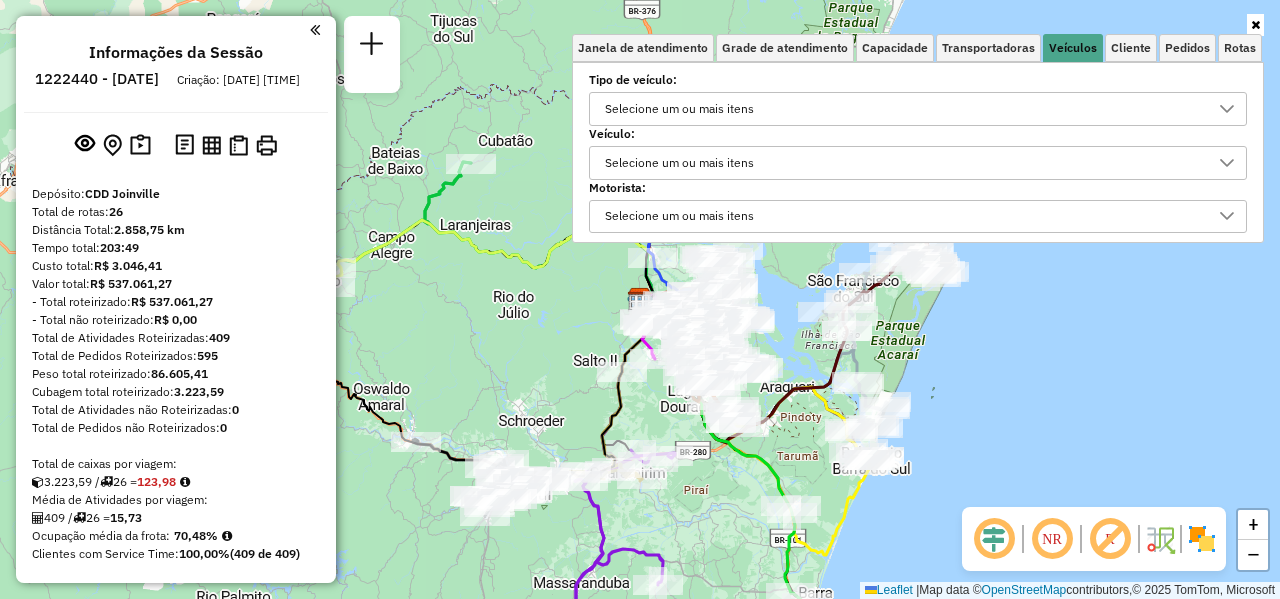 click on "Selecione um ou mais itens" at bounding box center [679, 163] 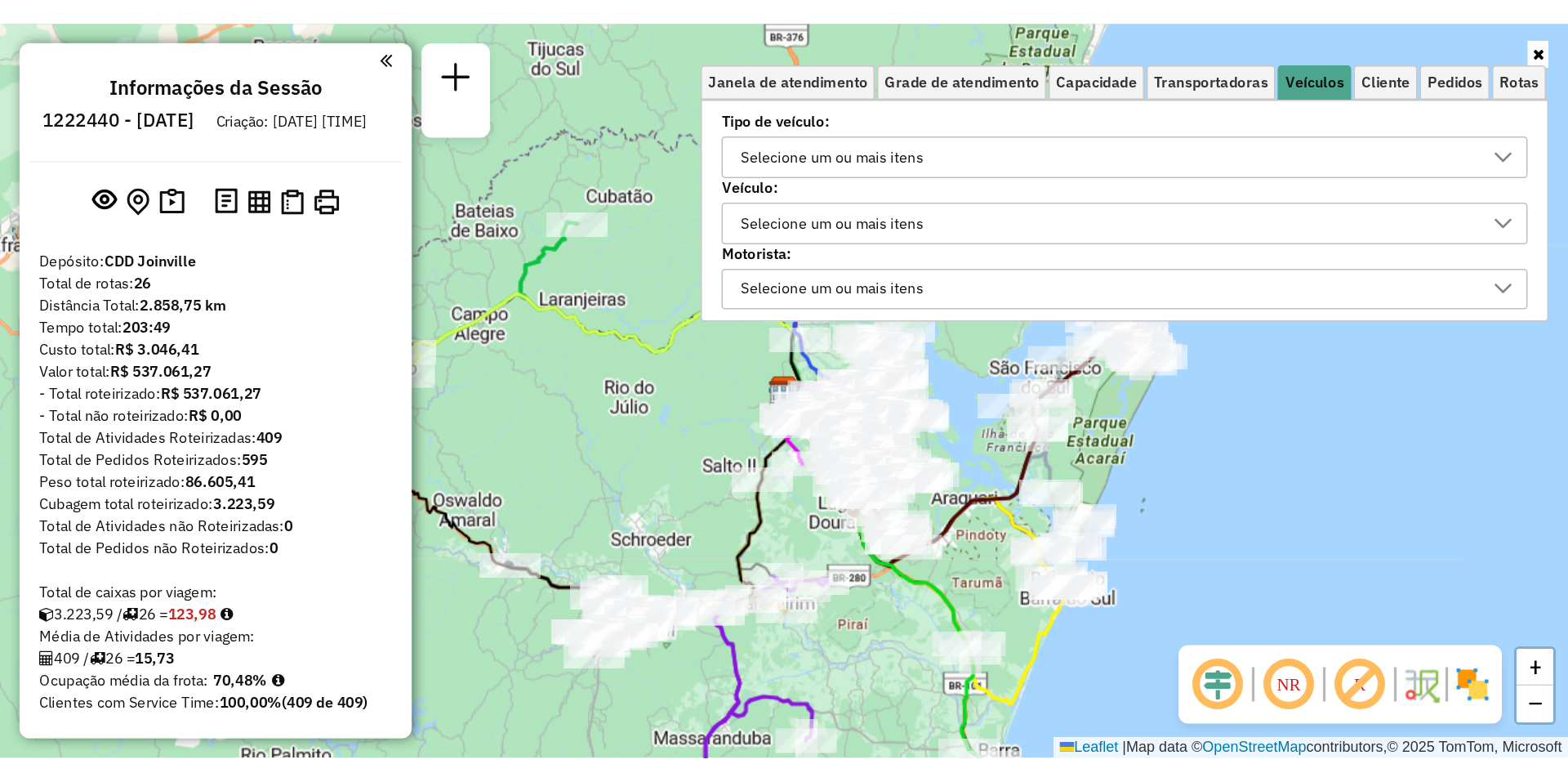 scroll, scrollTop: 10, scrollLeft: 56, axis: both 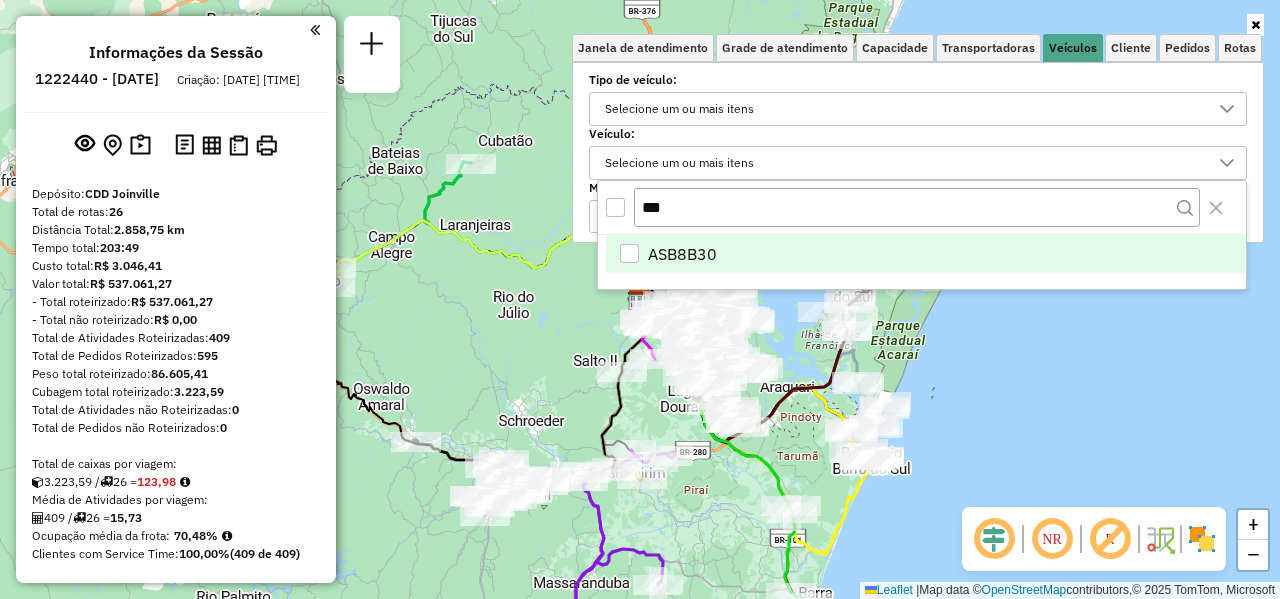 type on "***" 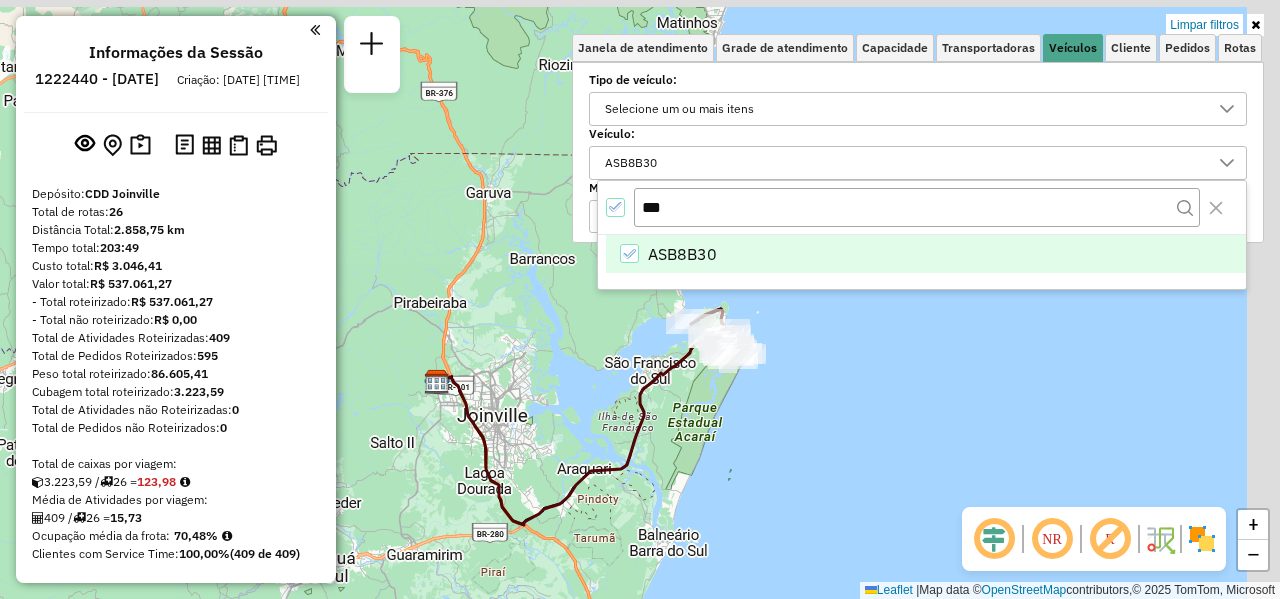 drag, startPoint x: 699, startPoint y: 434, endPoint x: 498, endPoint y: 491, distance: 208.92583 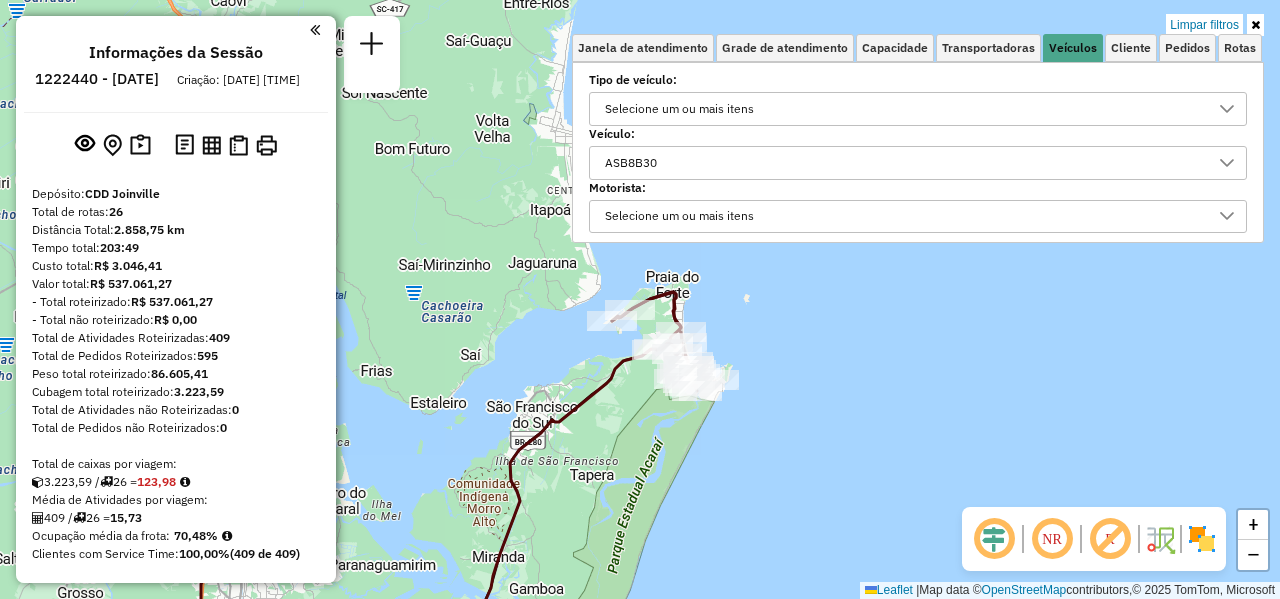 click at bounding box center (1255, 25) 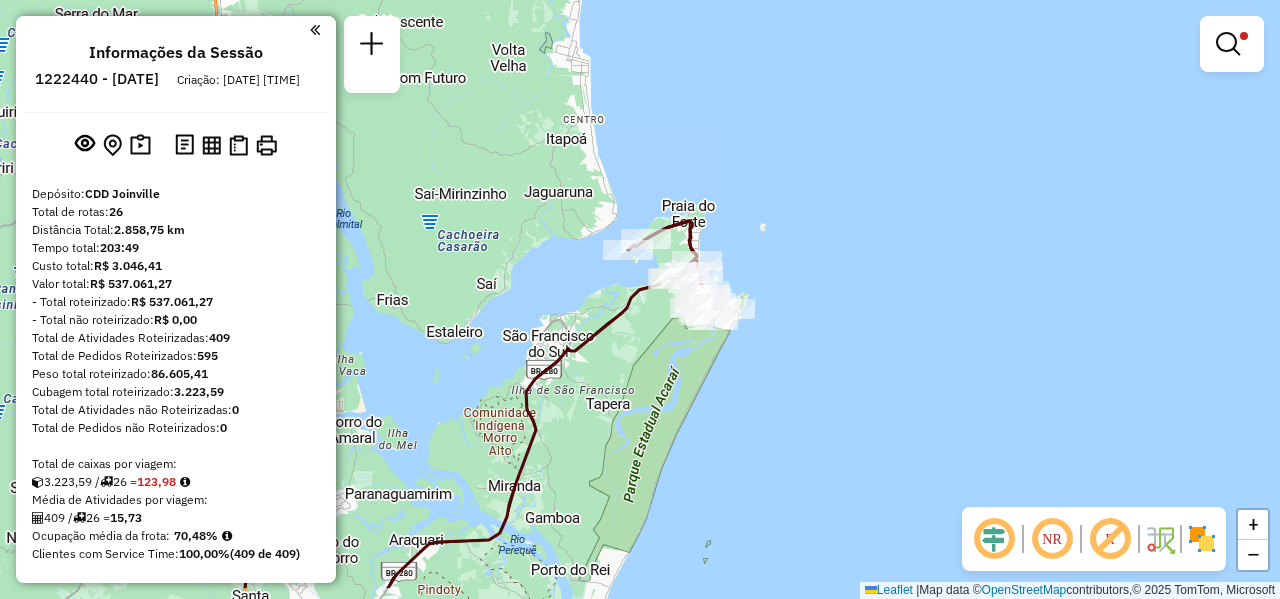 drag, startPoint x: 511, startPoint y: 323, endPoint x: 520, endPoint y: 269, distance: 54.74486 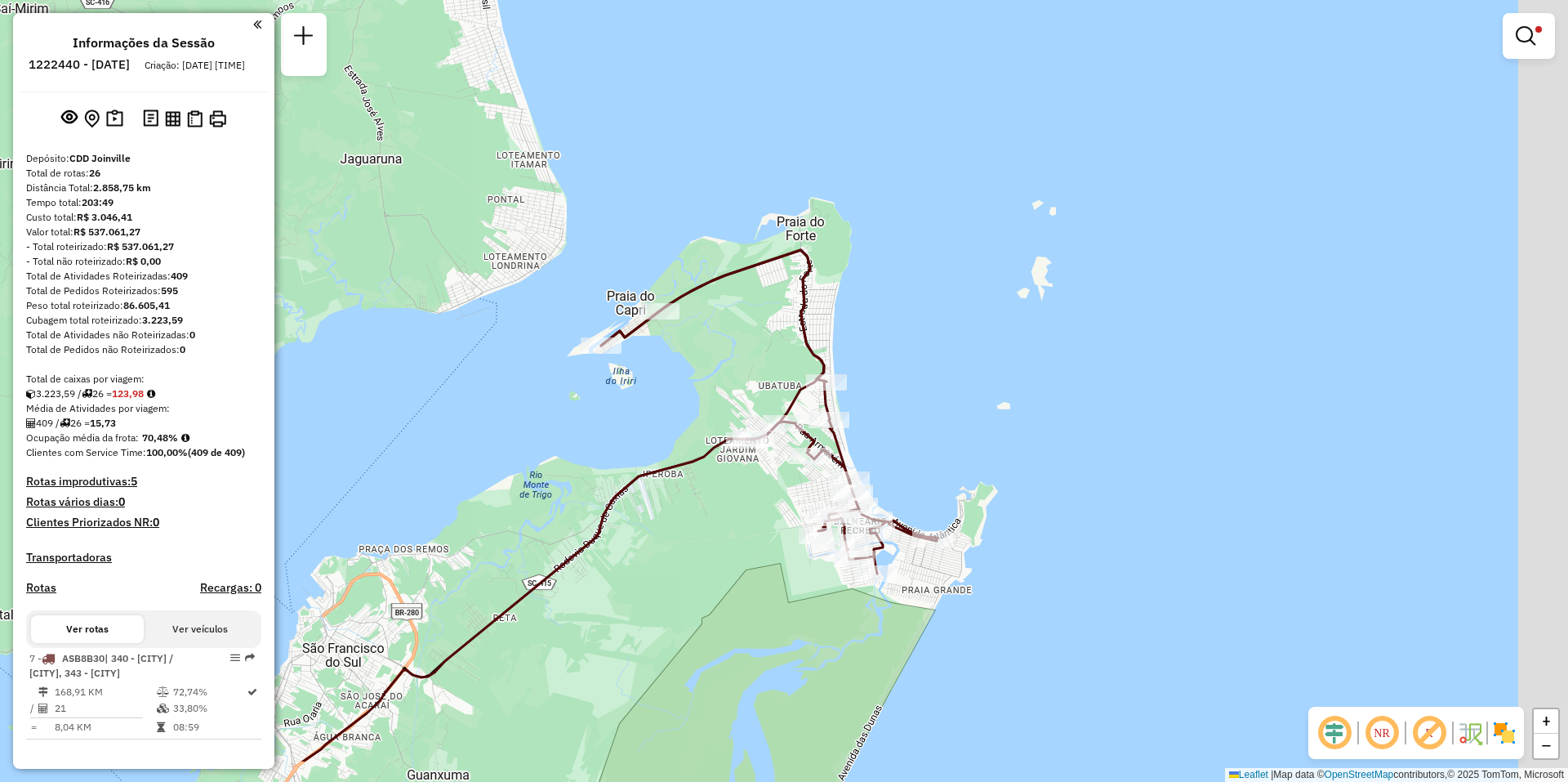 drag, startPoint x: 970, startPoint y: 248, endPoint x: 915, endPoint y: 217, distance: 63.134776 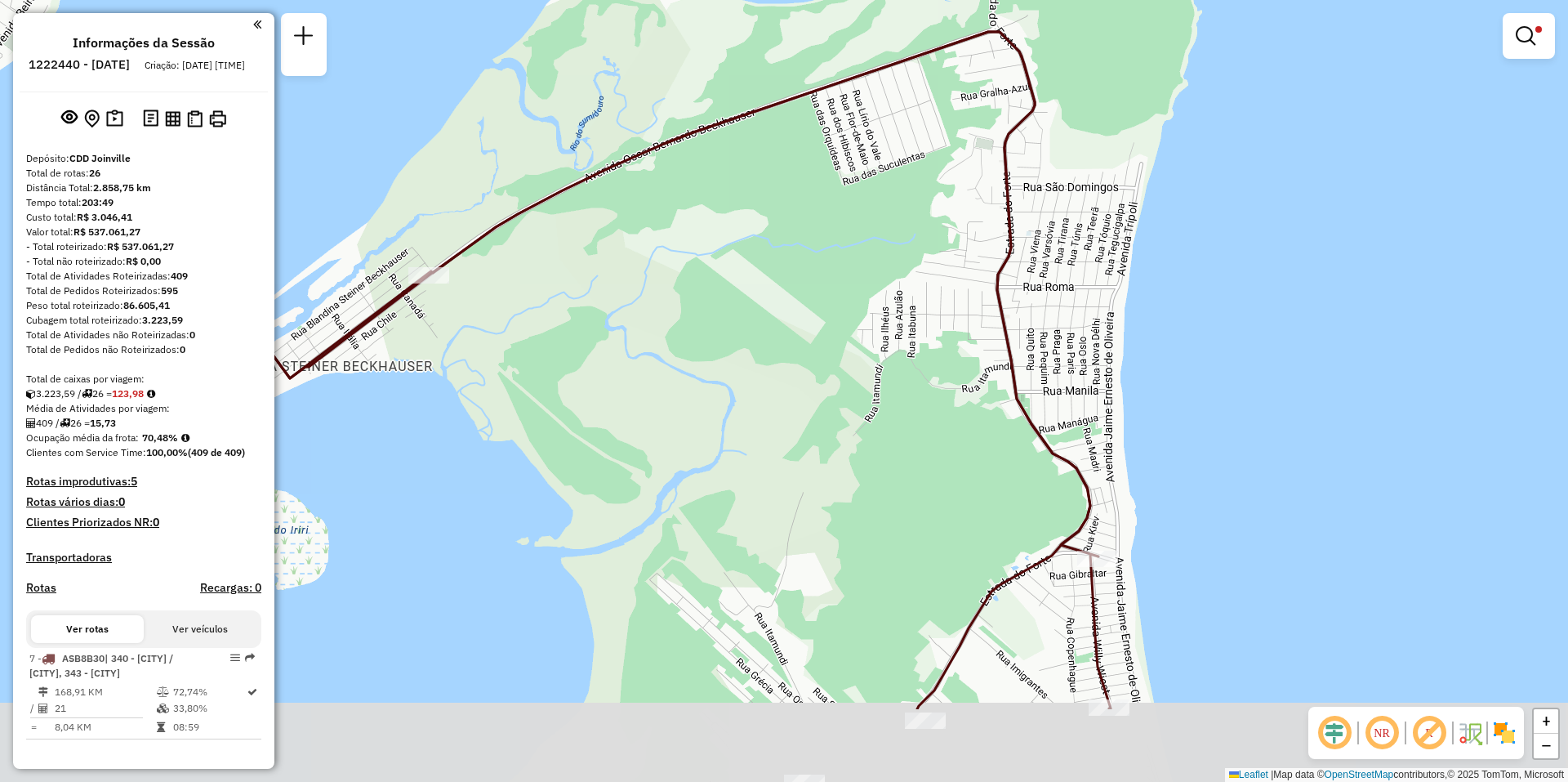 drag, startPoint x: 754, startPoint y: 360, endPoint x: 749, endPoint y: 198, distance: 162.07714 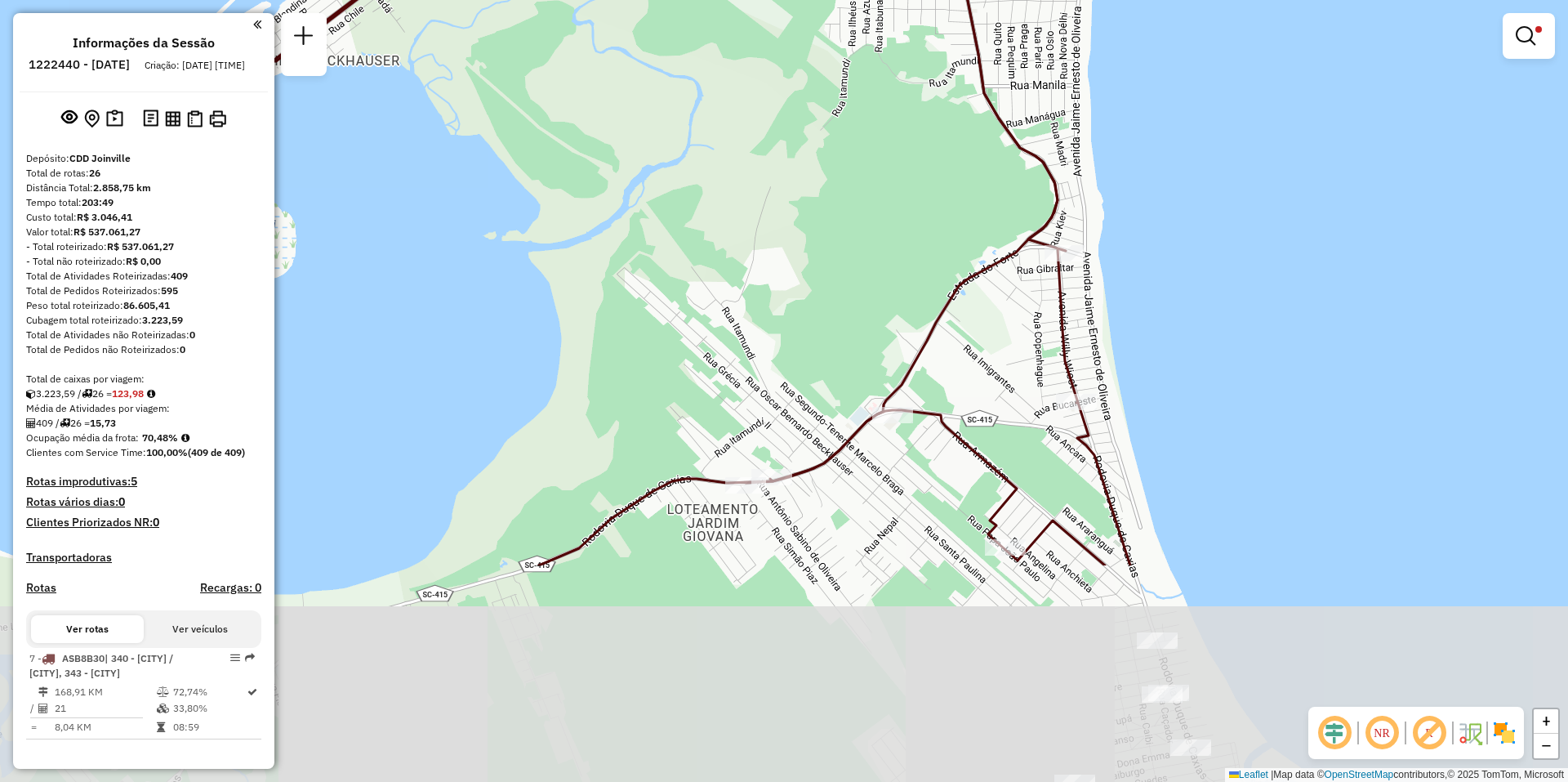 drag, startPoint x: 777, startPoint y: 345, endPoint x: 778, endPoint y: 214, distance: 131.0038 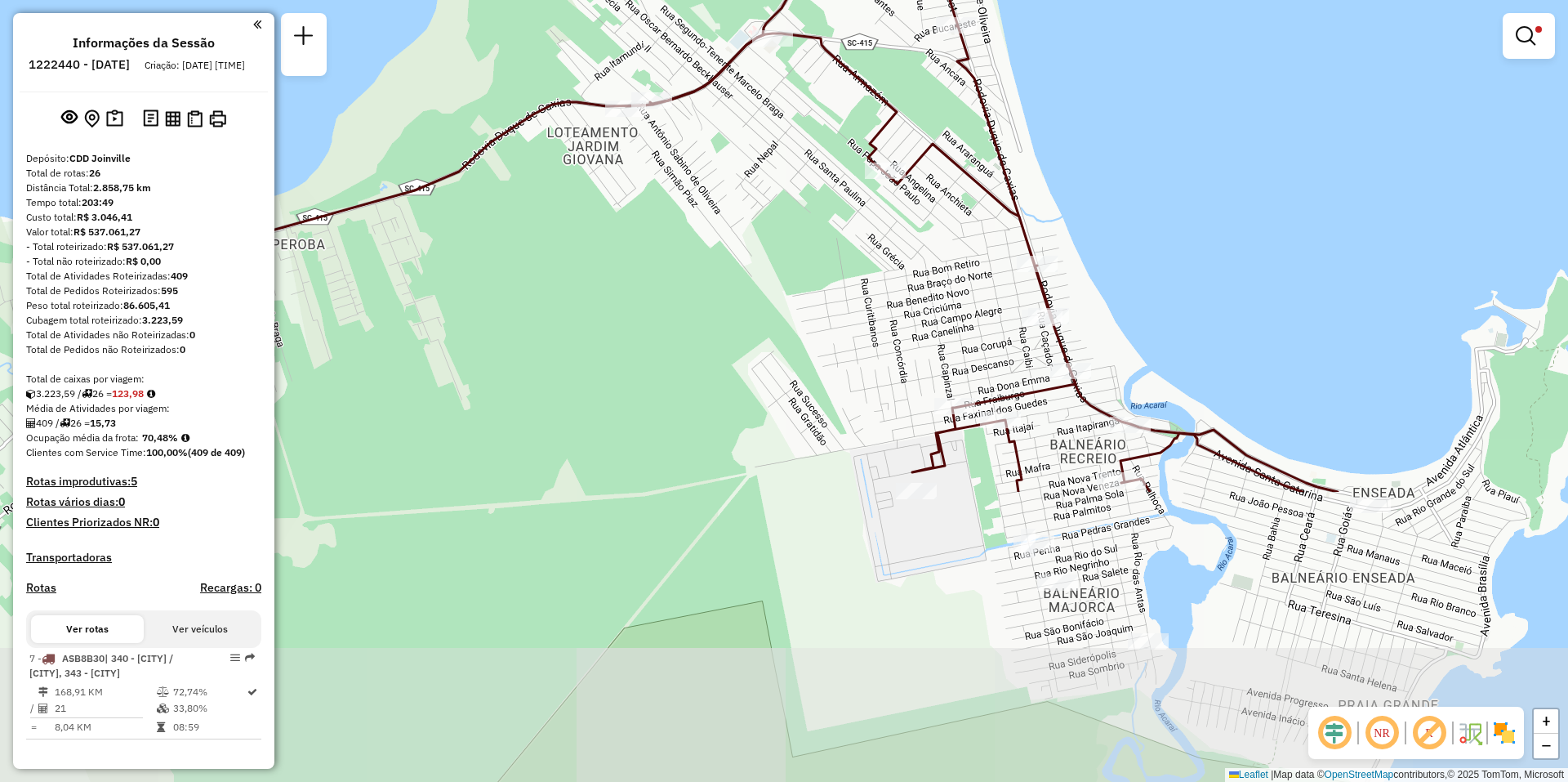 drag, startPoint x: 942, startPoint y: 512, endPoint x: 822, endPoint y: 145, distance: 386.12045 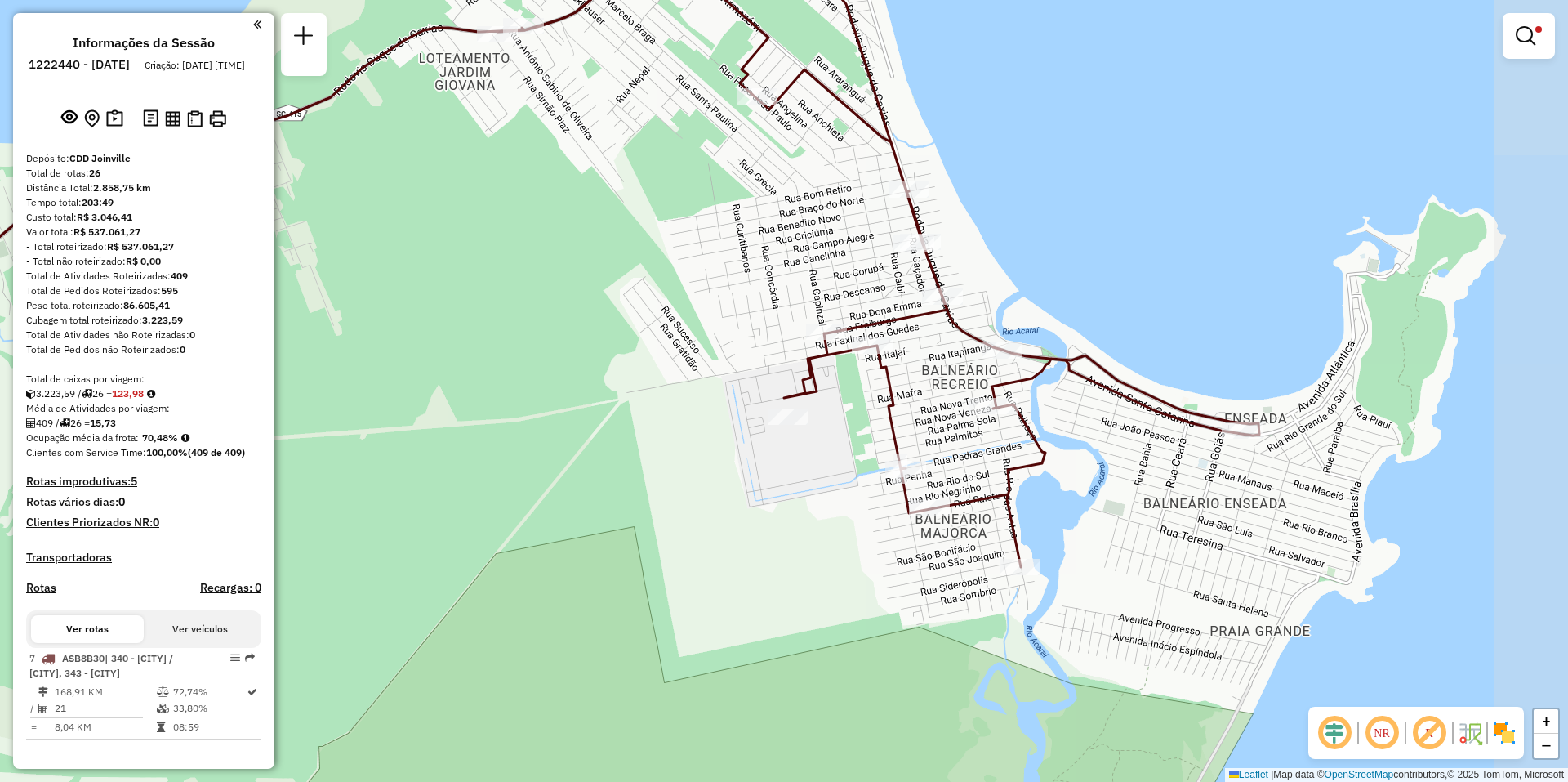 drag, startPoint x: 1245, startPoint y: 576, endPoint x: 1116, endPoint y: 500, distance: 149.7231 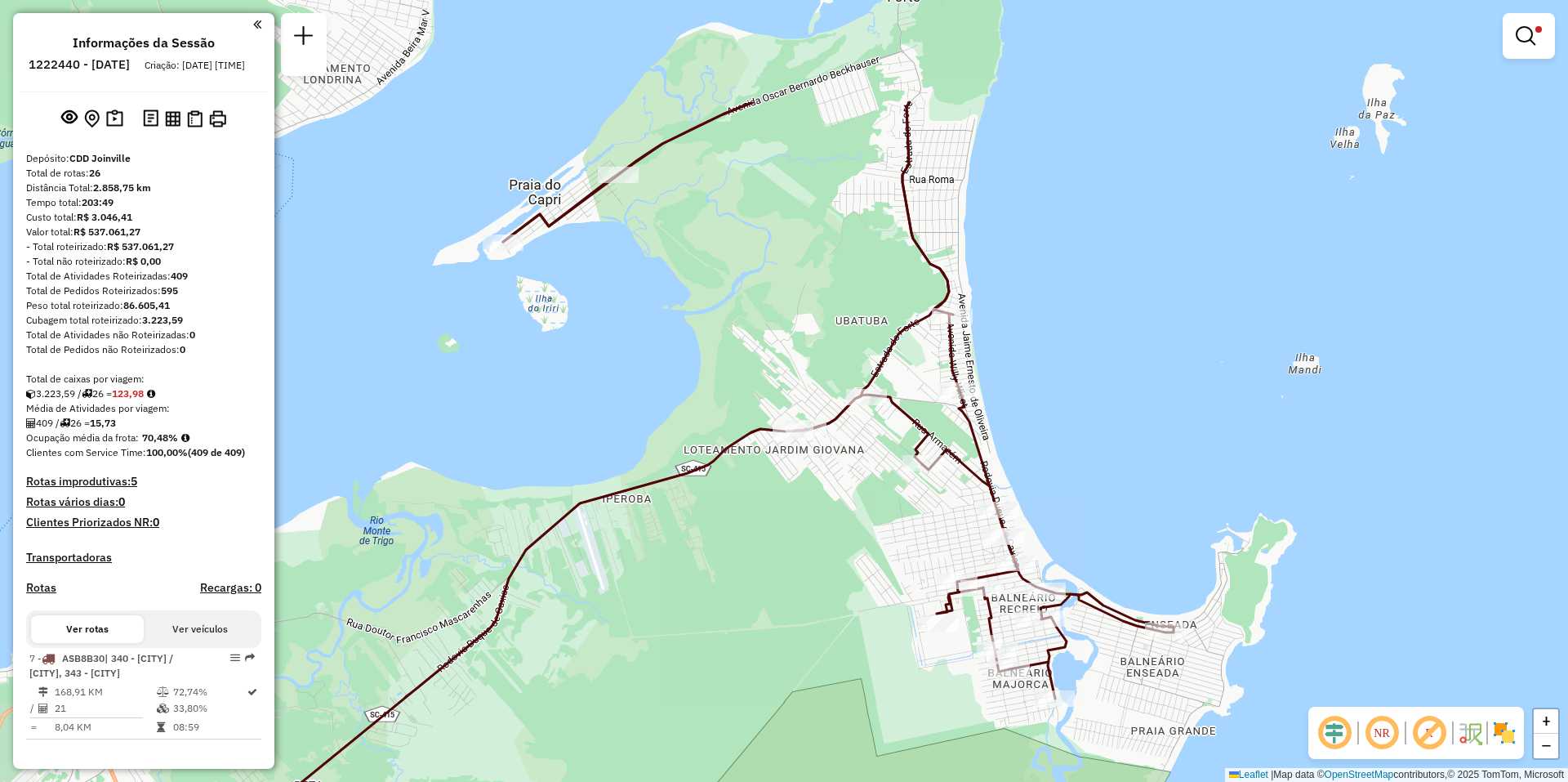 drag, startPoint x: 566, startPoint y: 461, endPoint x: 684, endPoint y: 641, distance: 215.23011 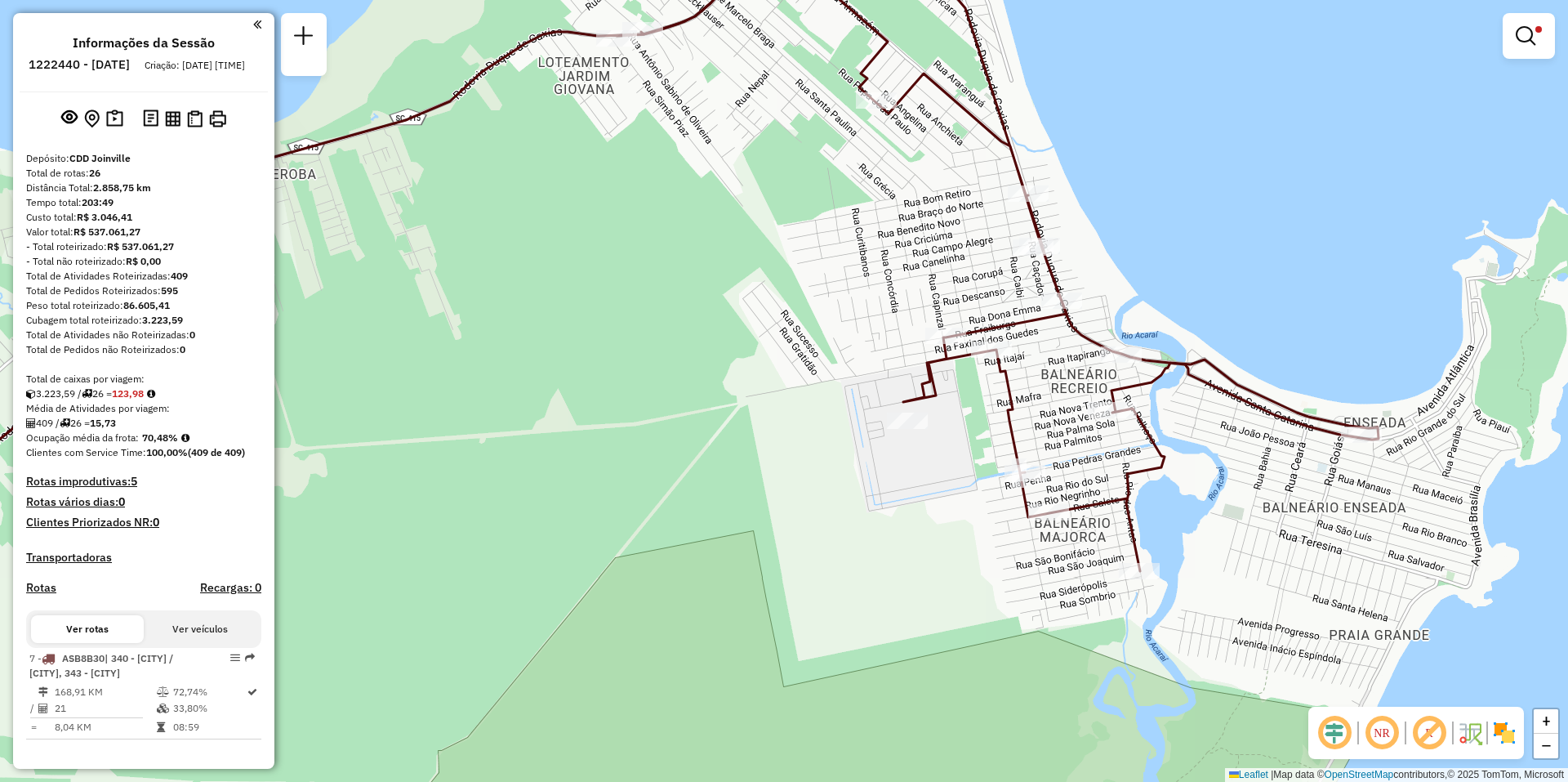 drag, startPoint x: 856, startPoint y: 543, endPoint x: 720, endPoint y: 165, distance: 401.7213 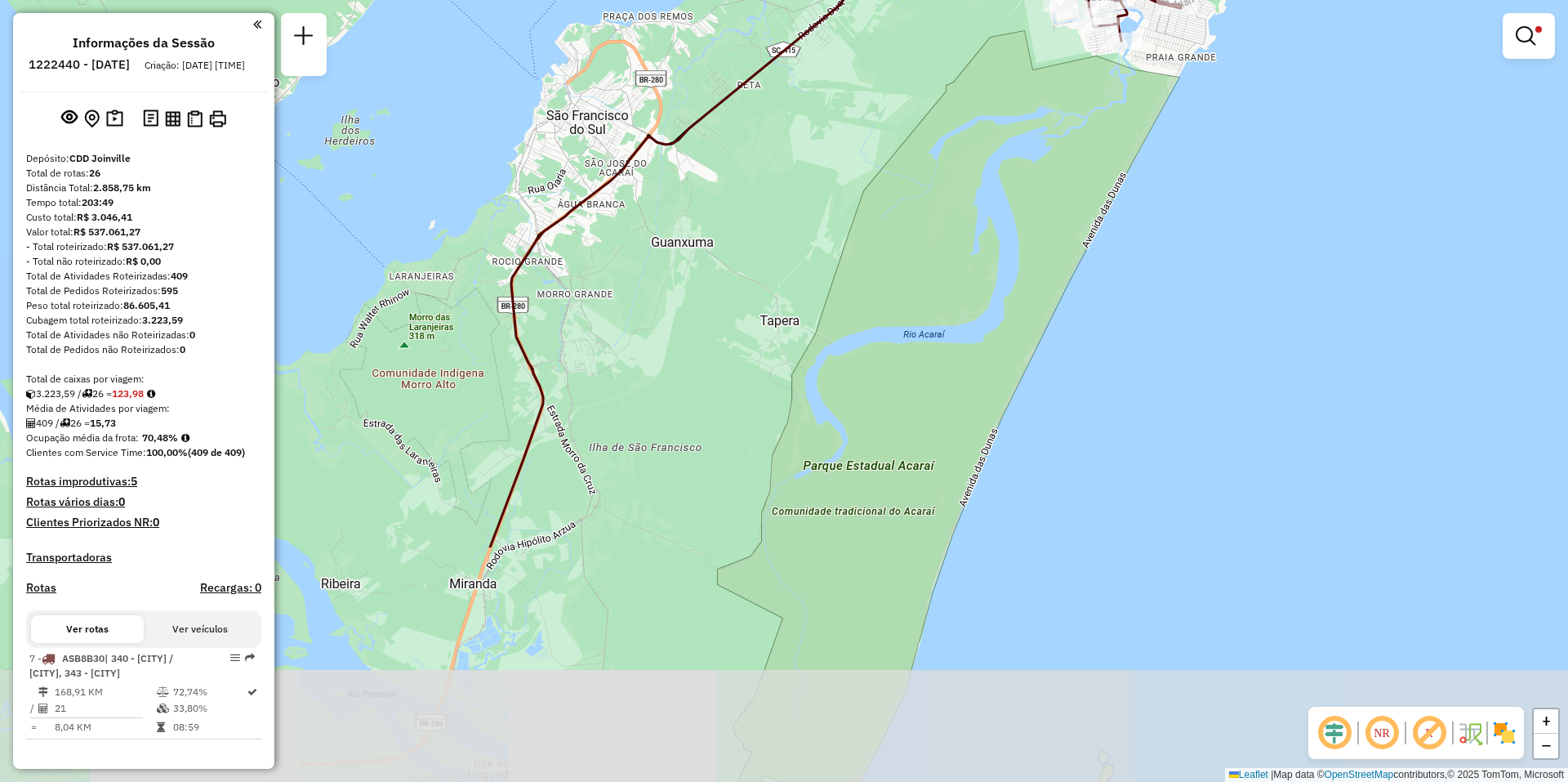 drag, startPoint x: 693, startPoint y: 413, endPoint x: 904, endPoint y: 116, distance: 364.321 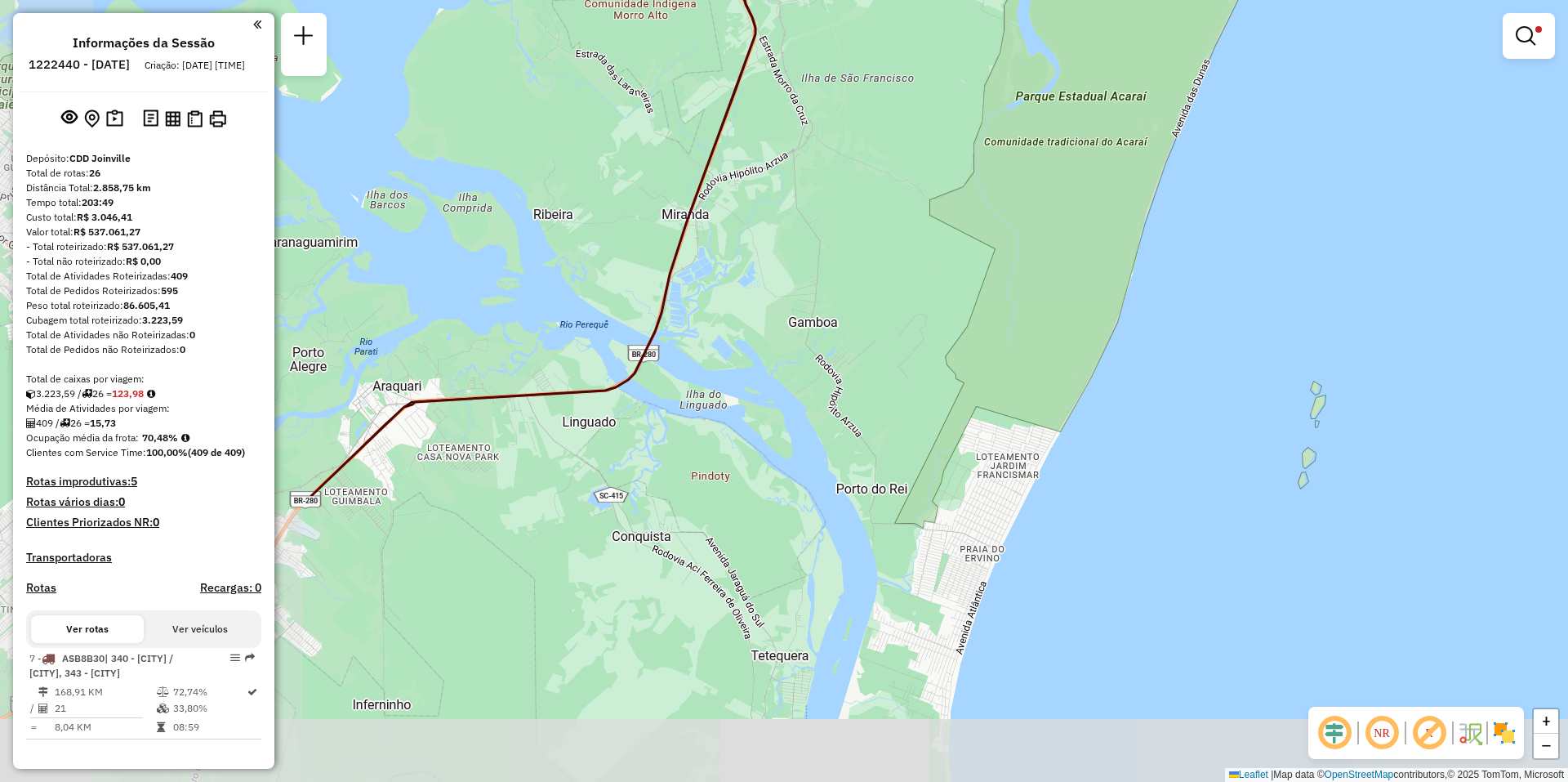 drag, startPoint x: 654, startPoint y: 498, endPoint x: 862, endPoint y: 137, distance: 416.63533 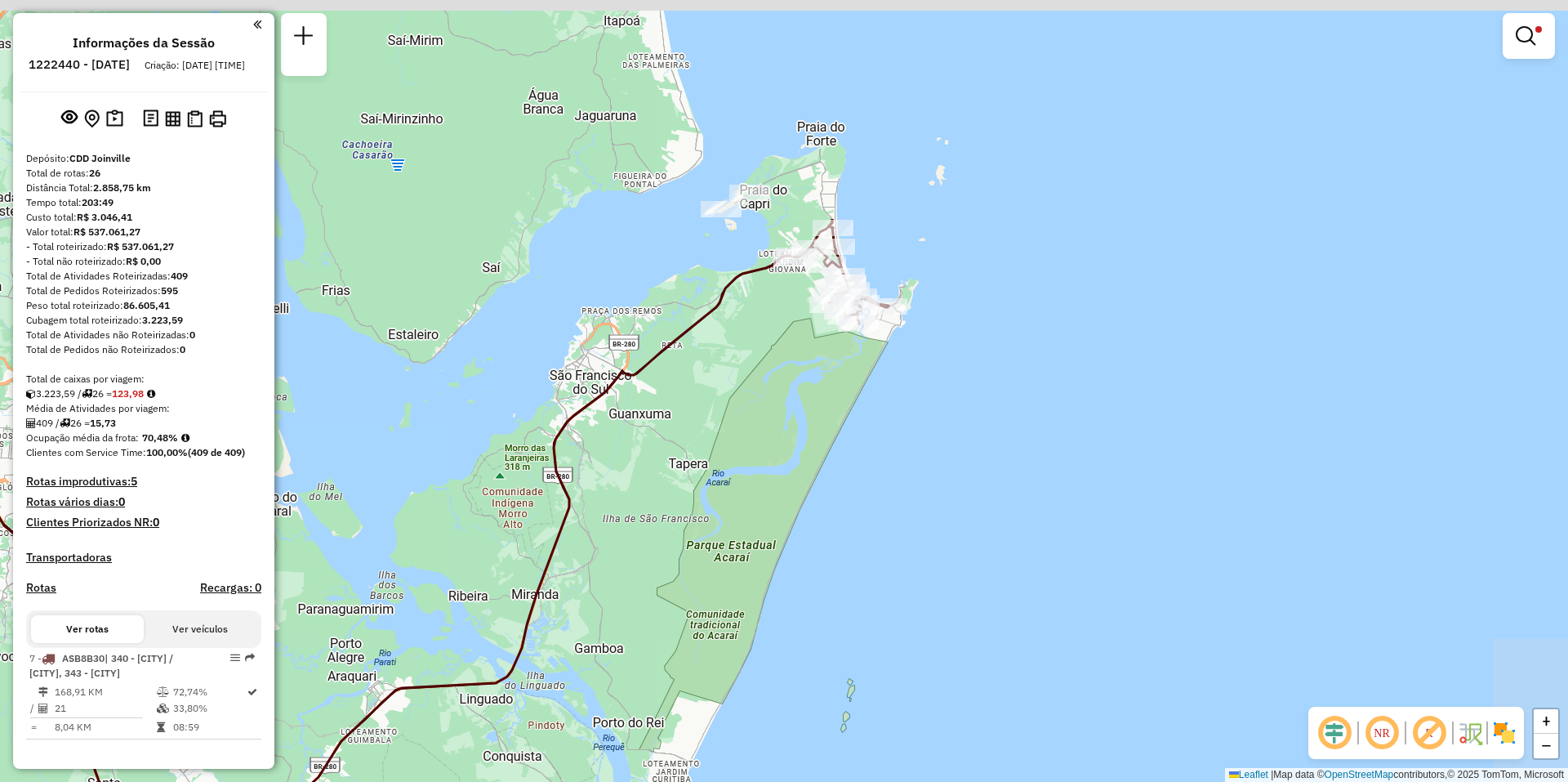 drag, startPoint x: 937, startPoint y: 162, endPoint x: 759, endPoint y: 459, distance: 346.25569 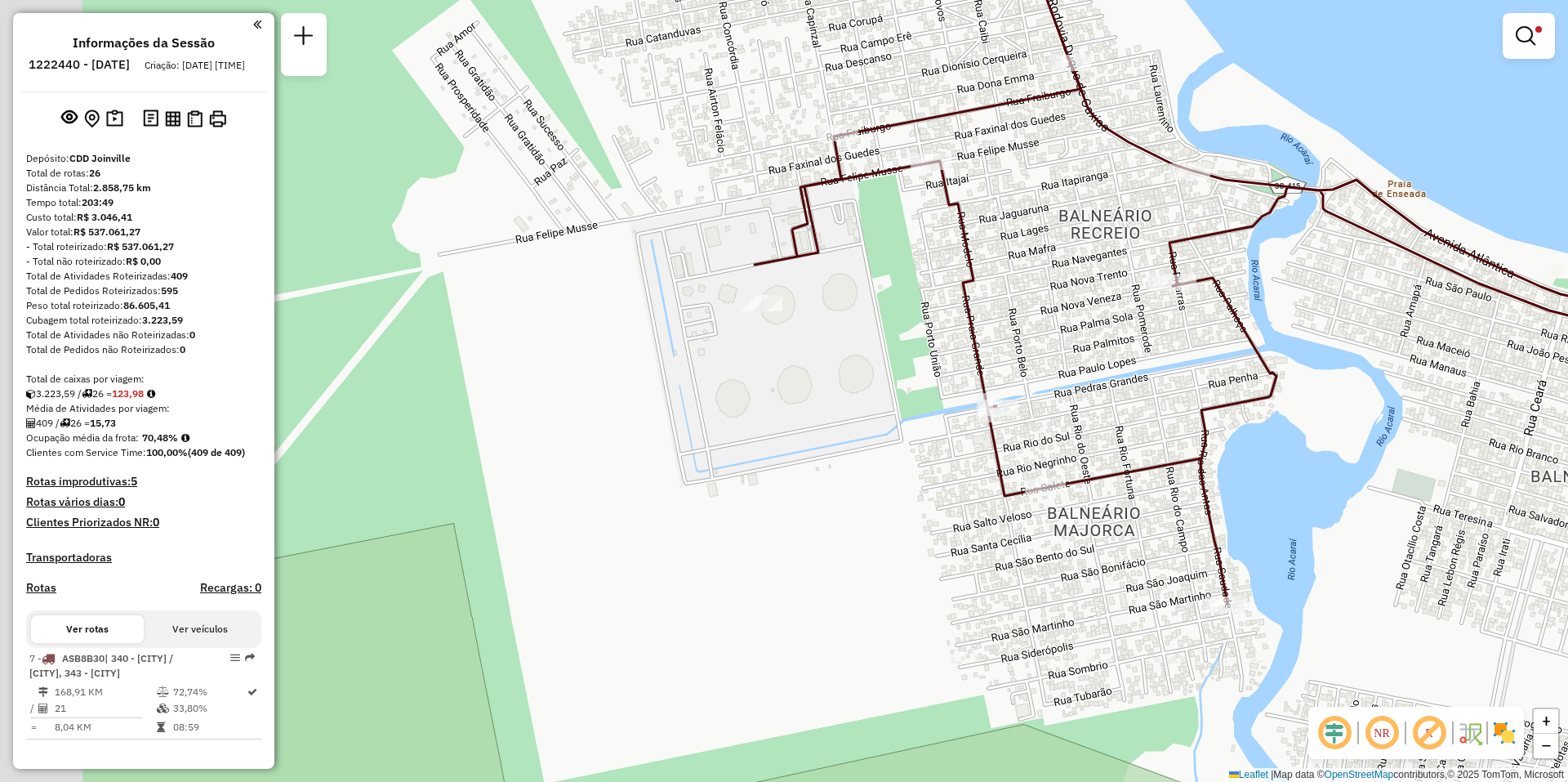 drag, startPoint x: 875, startPoint y: 467, endPoint x: 1437, endPoint y: 432, distance: 563.0888 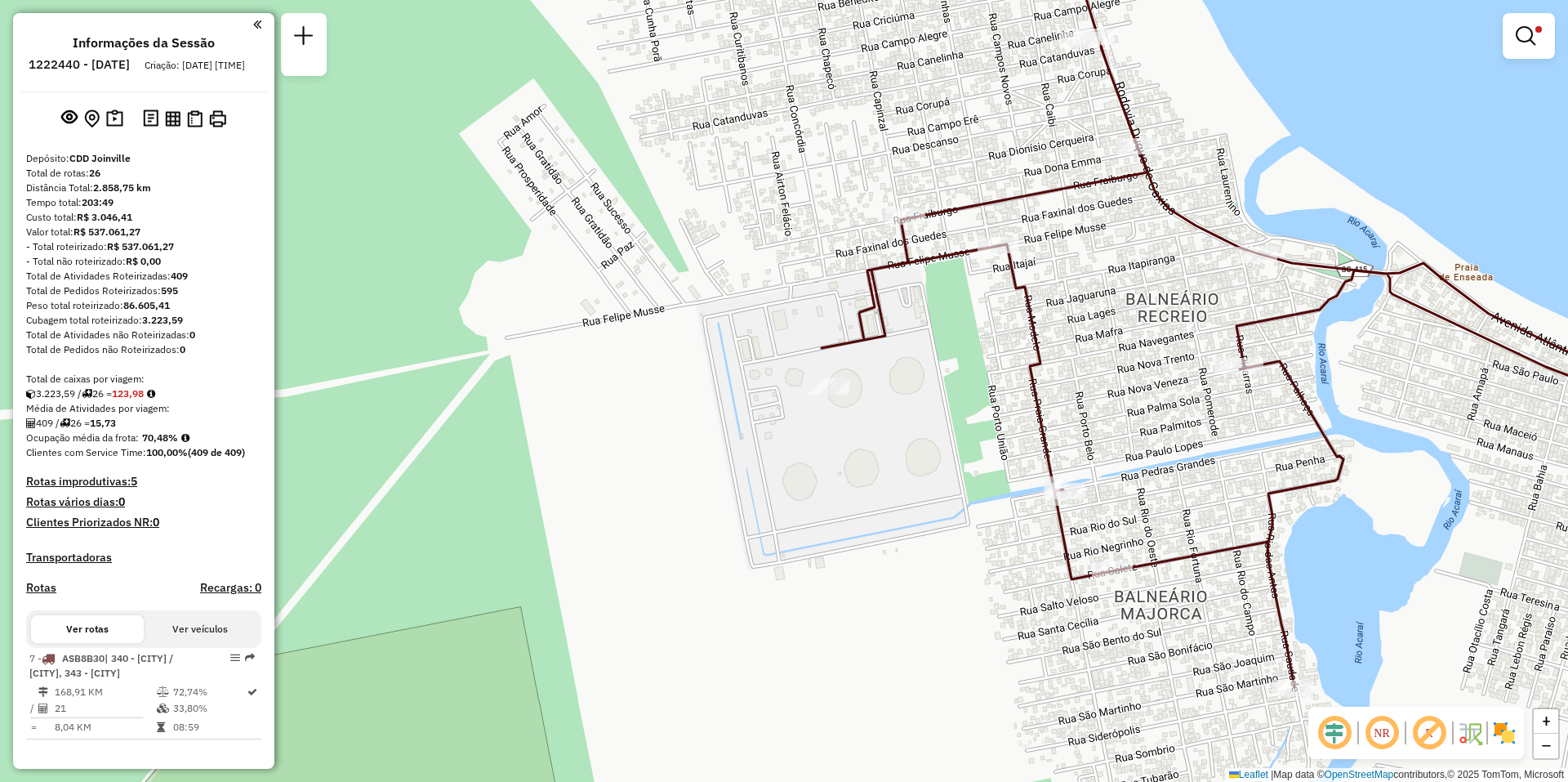 drag, startPoint x: 933, startPoint y: 342, endPoint x: 947, endPoint y: 391, distance: 50.960769 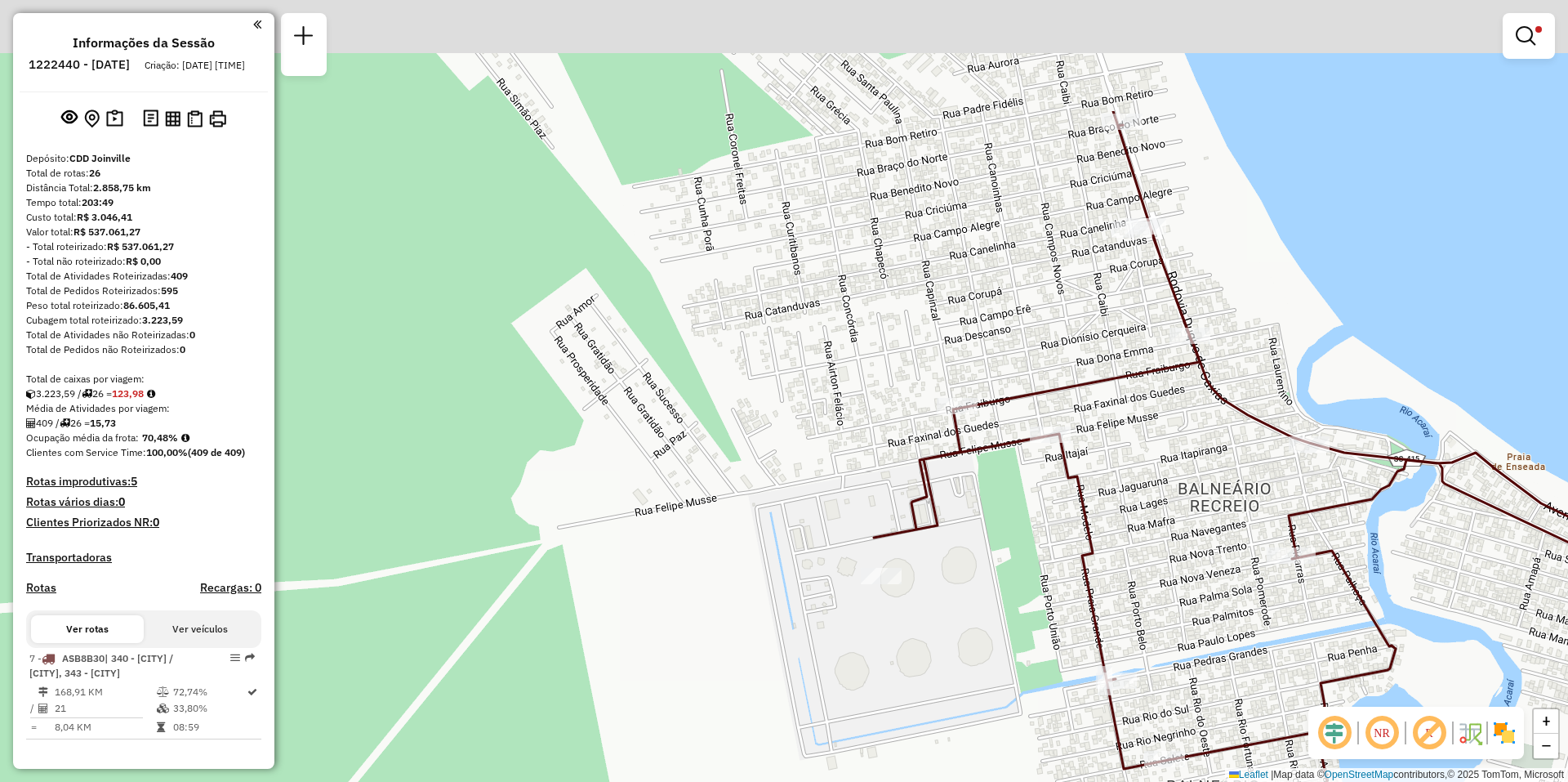 drag, startPoint x: 765, startPoint y: 311, endPoint x: 815, endPoint y: 512, distance: 207.1256 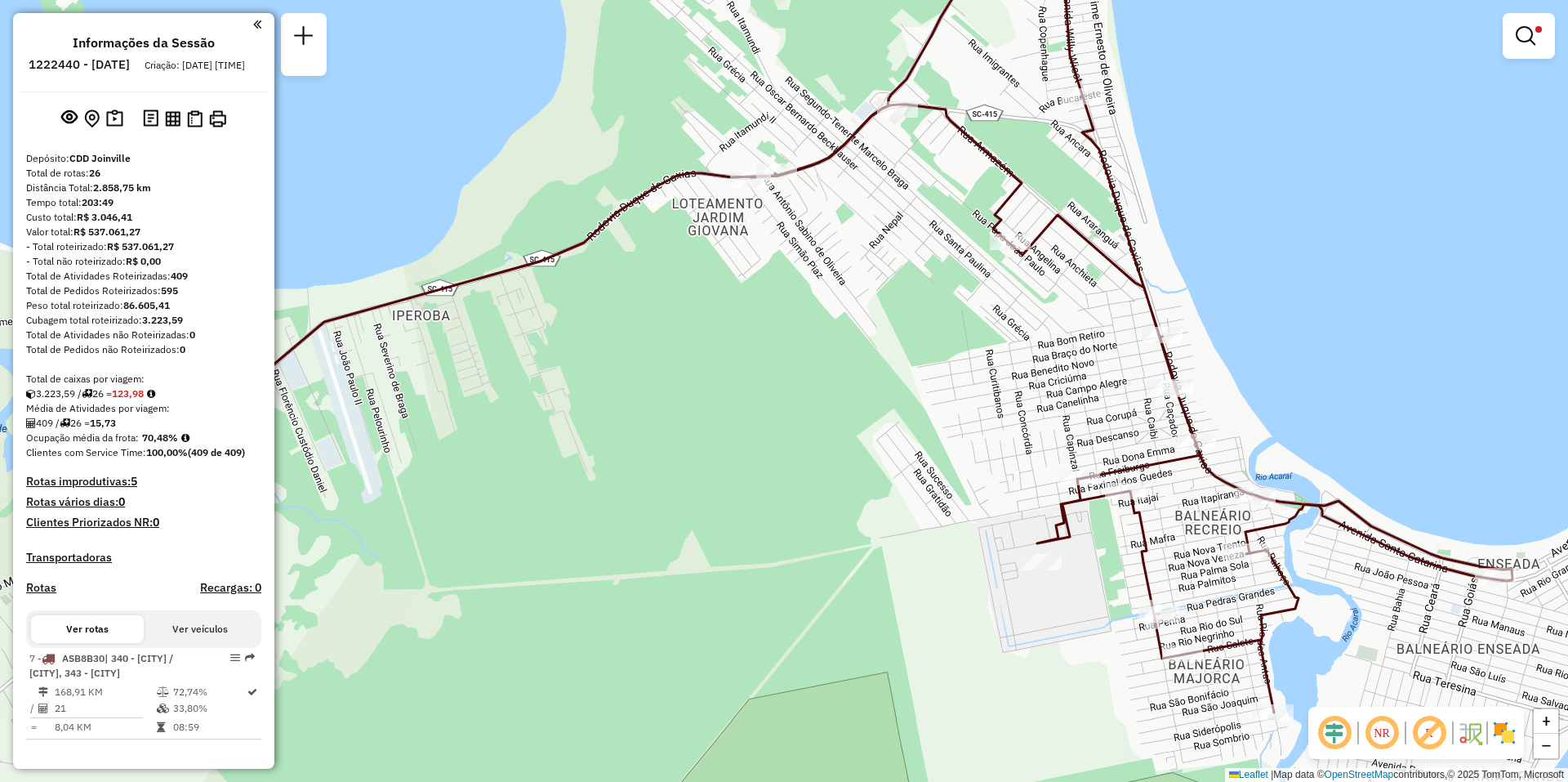 drag, startPoint x: 774, startPoint y: 239, endPoint x: 982, endPoint y: 296, distance: 215.6687 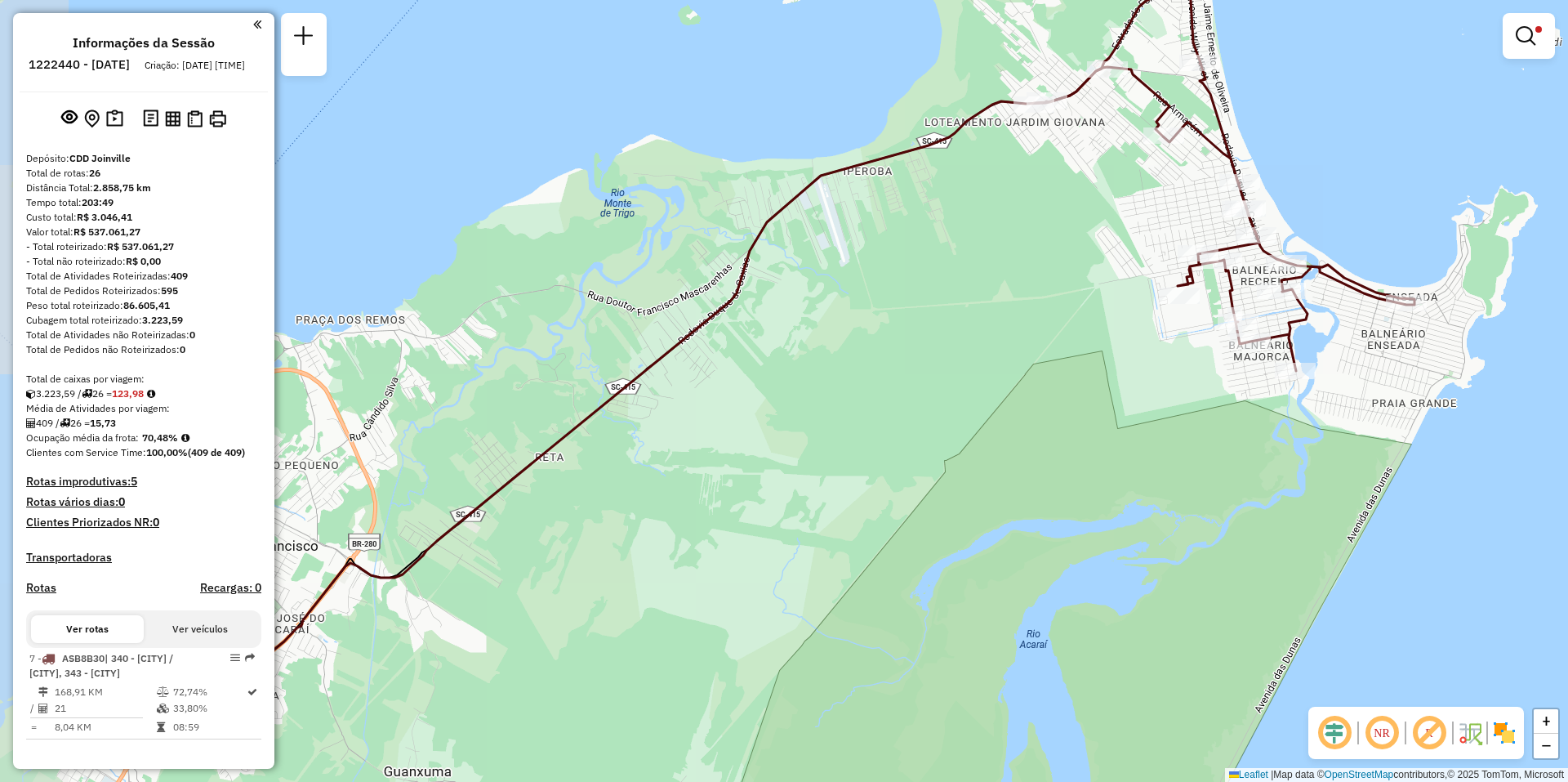 drag, startPoint x: 850, startPoint y: 207, endPoint x: 1018, endPoint y: 74, distance: 214.2732 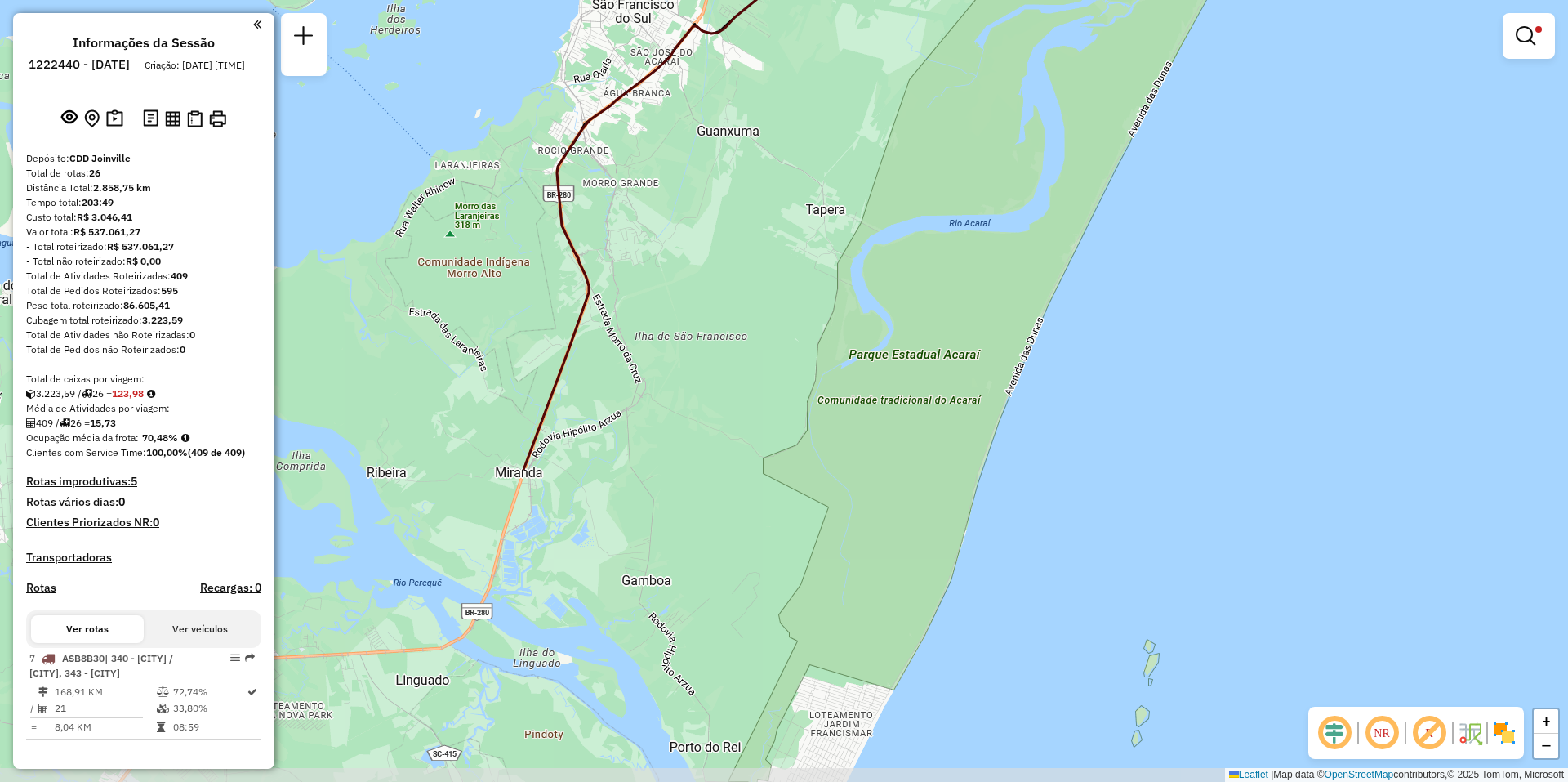 drag, startPoint x: 693, startPoint y: 549, endPoint x: 773, endPoint y: 159, distance: 398.12058 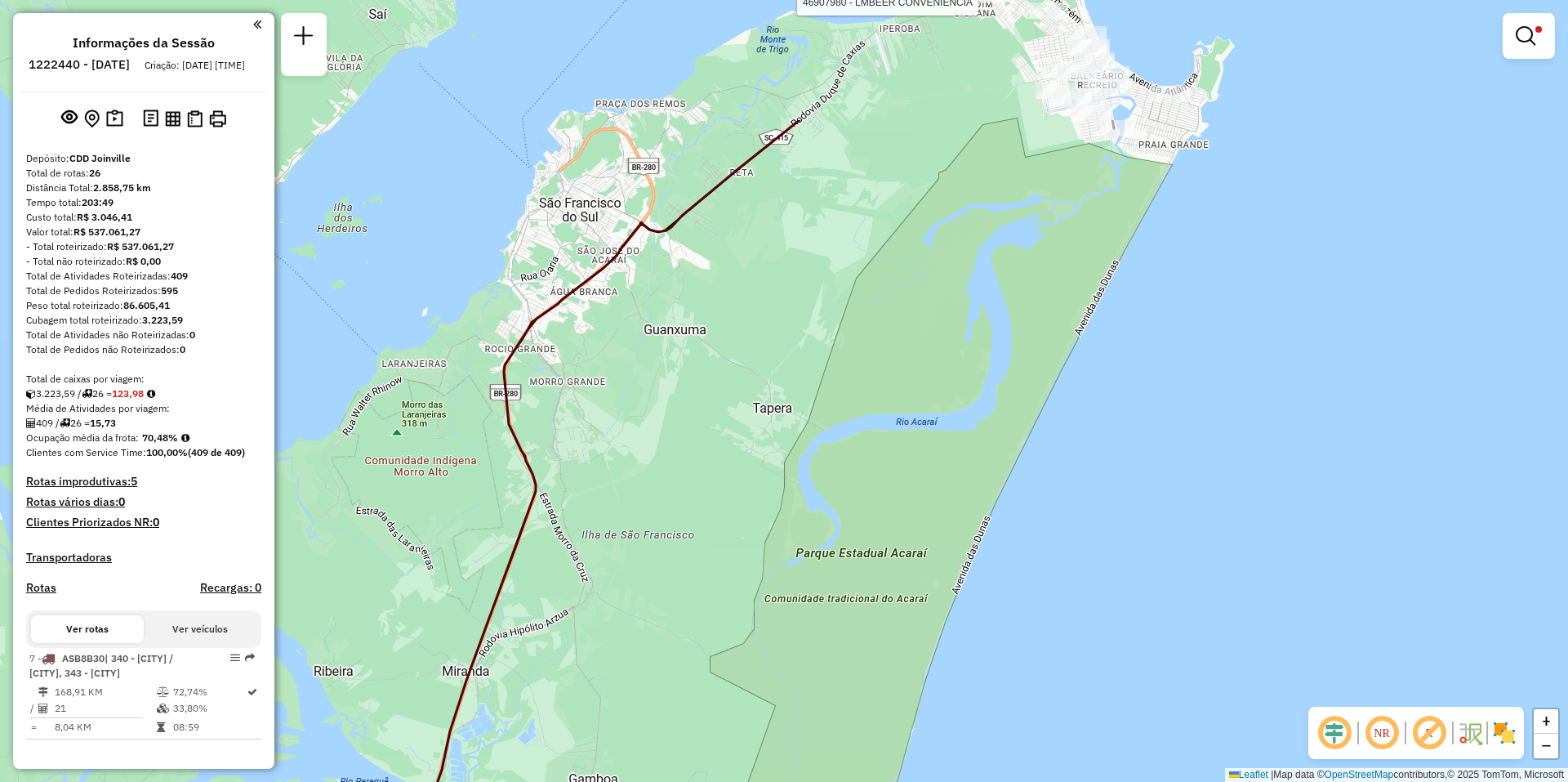 drag, startPoint x: 688, startPoint y: 402, endPoint x: 635, endPoint y: 601, distance: 205.93688 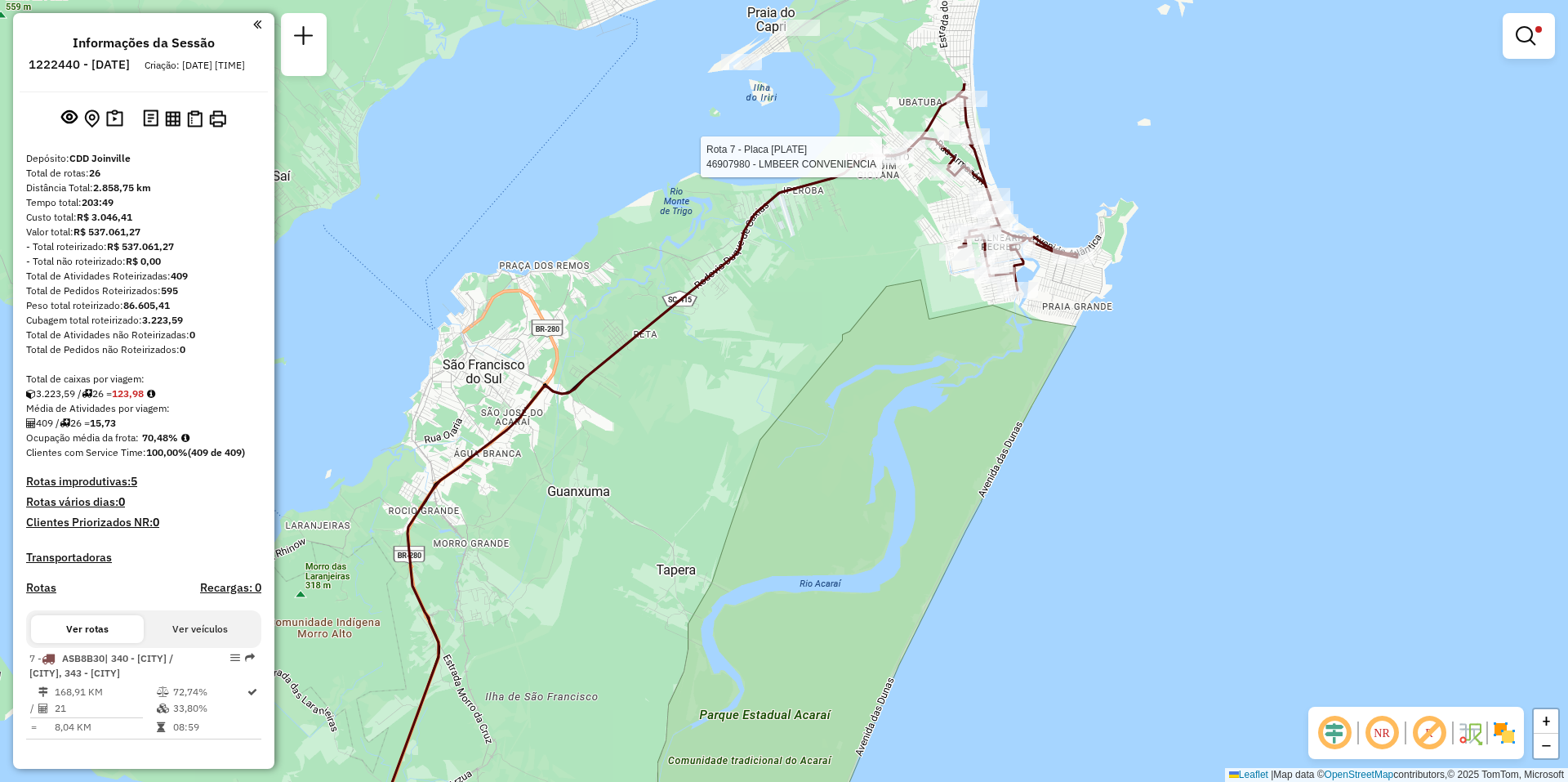 drag, startPoint x: 758, startPoint y: 167, endPoint x: 645, endPoint y: 359, distance: 222.7846 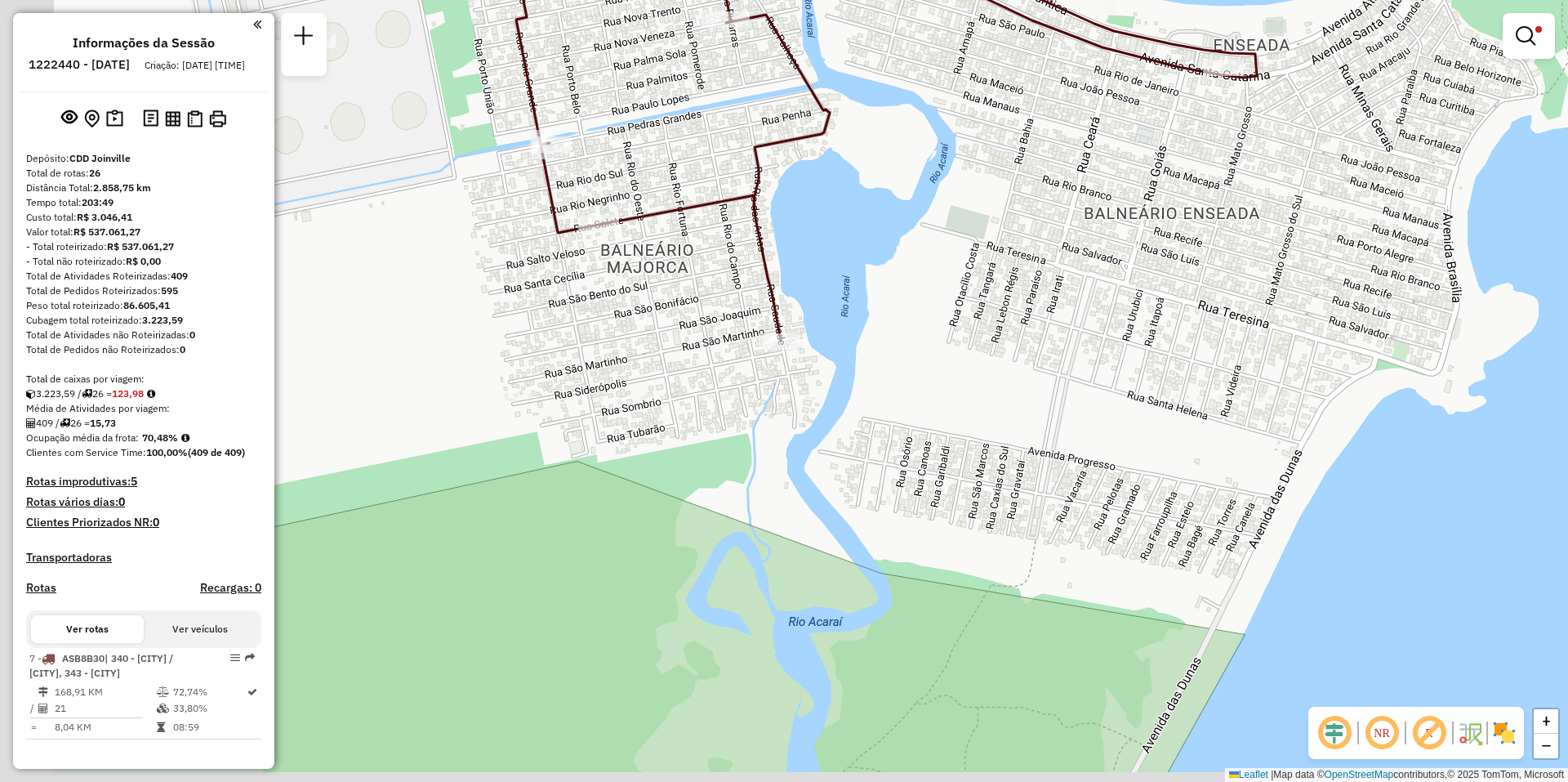 drag, startPoint x: 804, startPoint y: 525, endPoint x: 1367, endPoint y: 158, distance: 672.0551 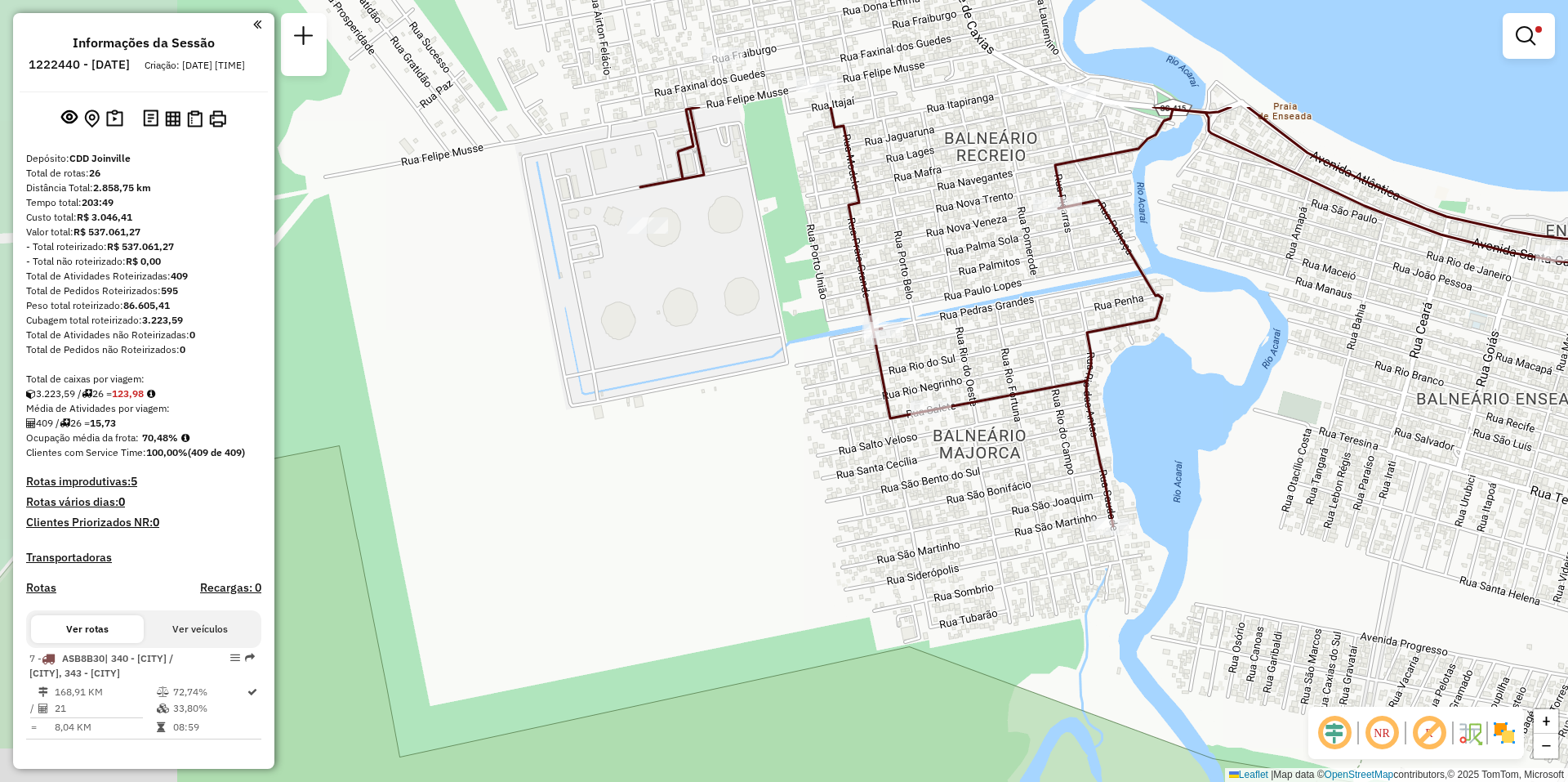 drag, startPoint x: 872, startPoint y: 321, endPoint x: 1199, endPoint y: 505, distance: 375.213 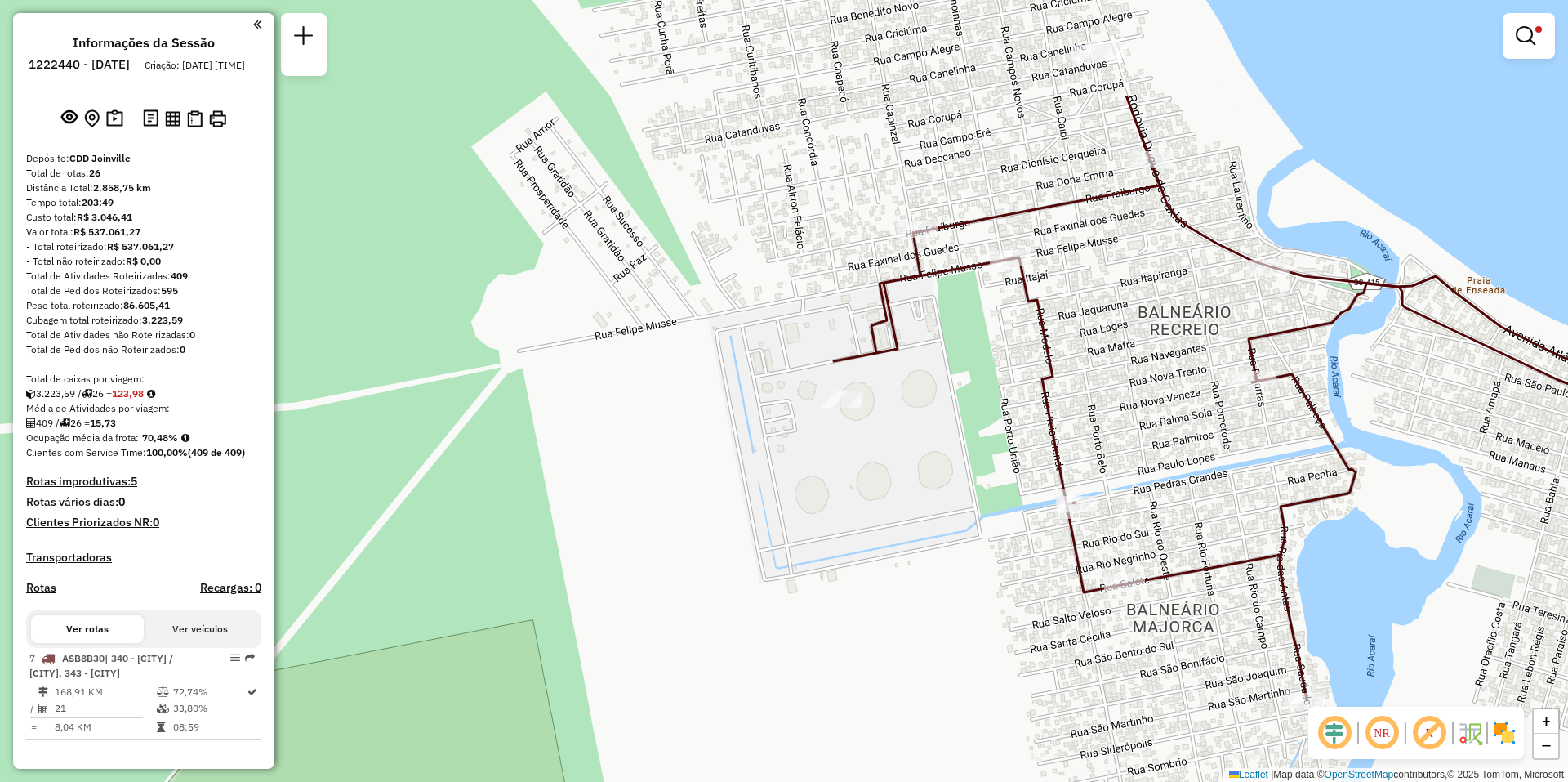 drag, startPoint x: 710, startPoint y: 322, endPoint x: 782, endPoint y: 364, distance: 83.3547 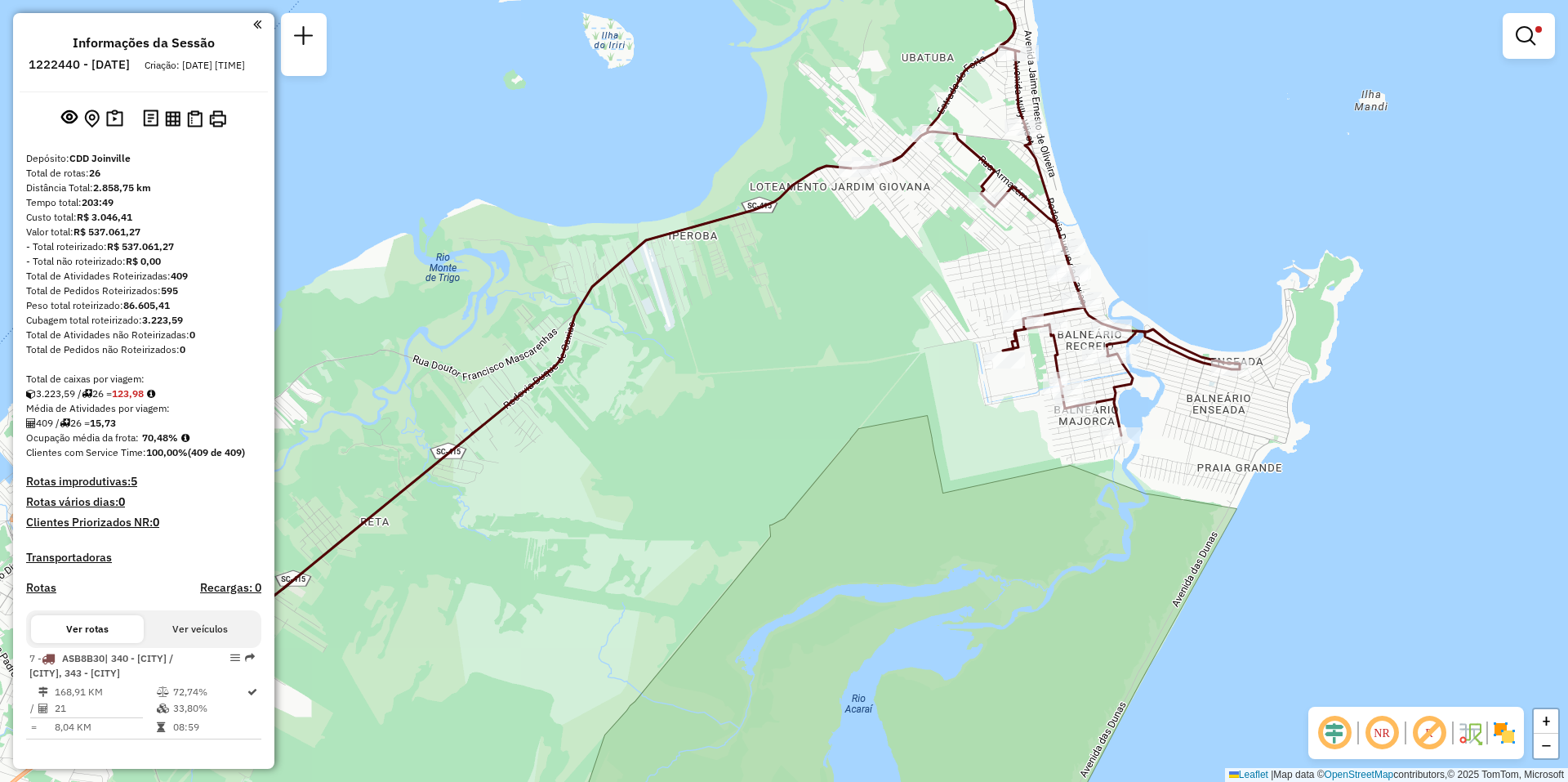 drag, startPoint x: 606, startPoint y: 245, endPoint x: 831, endPoint y: 304, distance: 232.60696 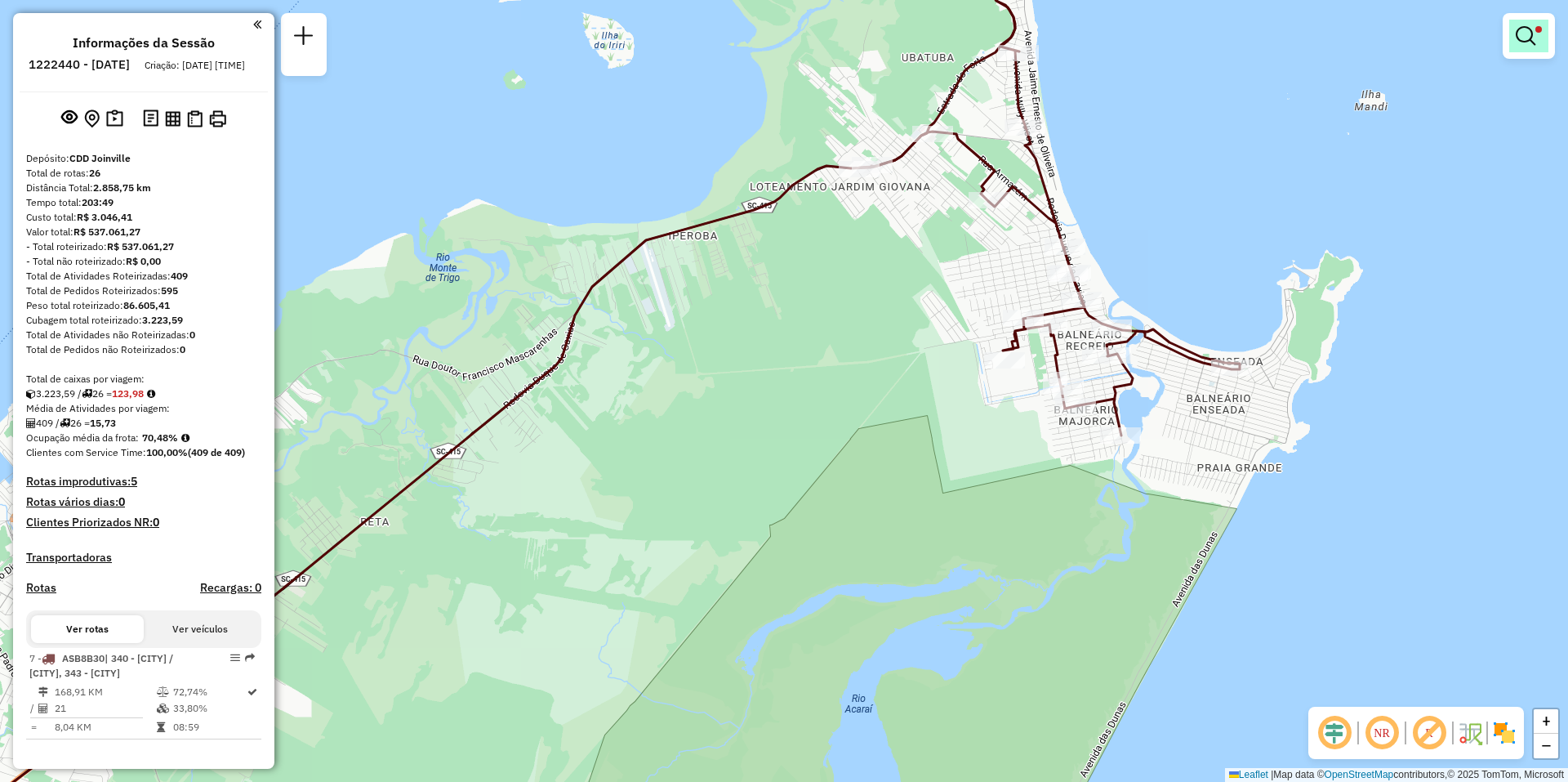 click at bounding box center [1526, 36] 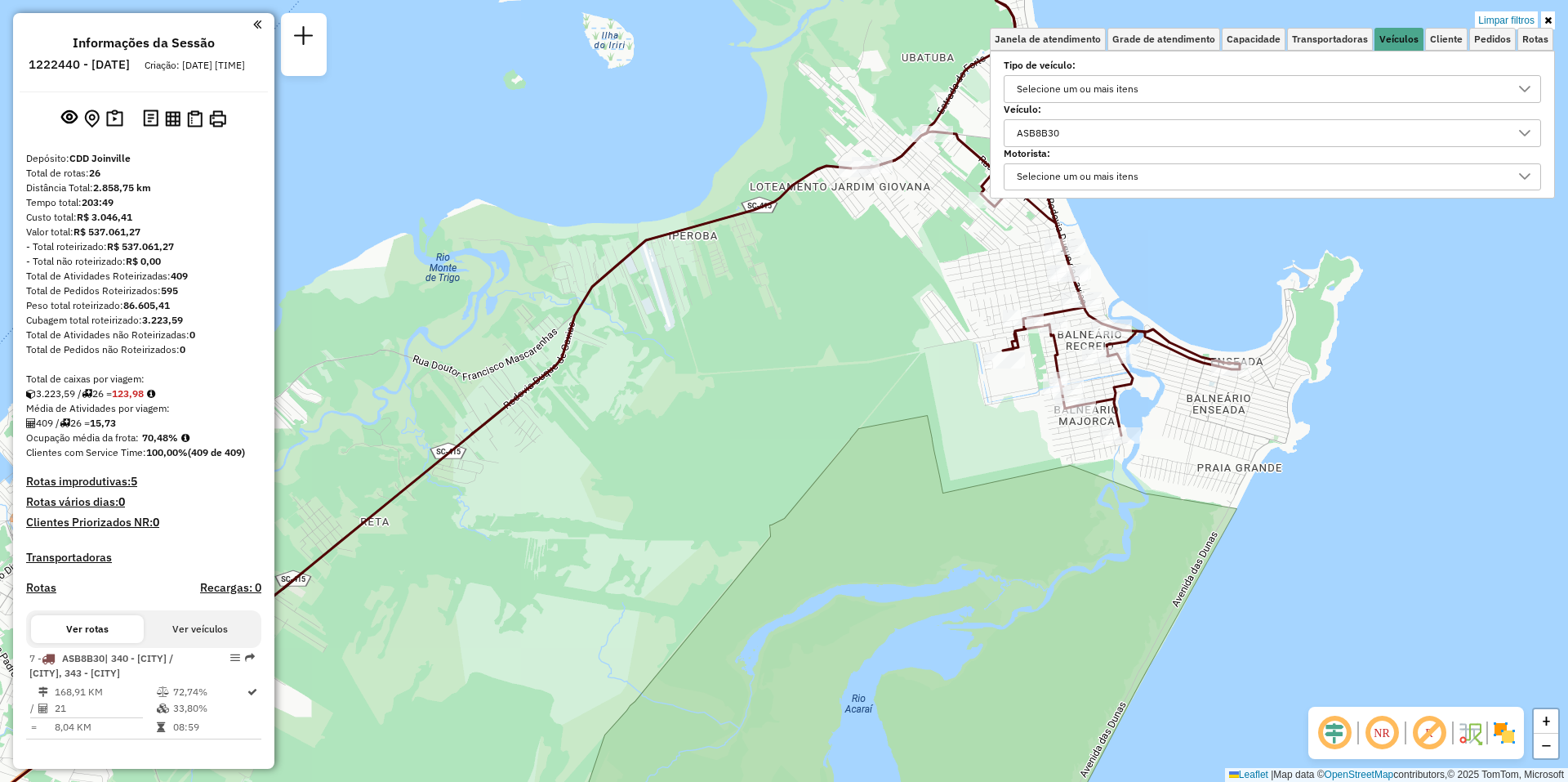 click on "ASB8B30" at bounding box center (1260, 133) 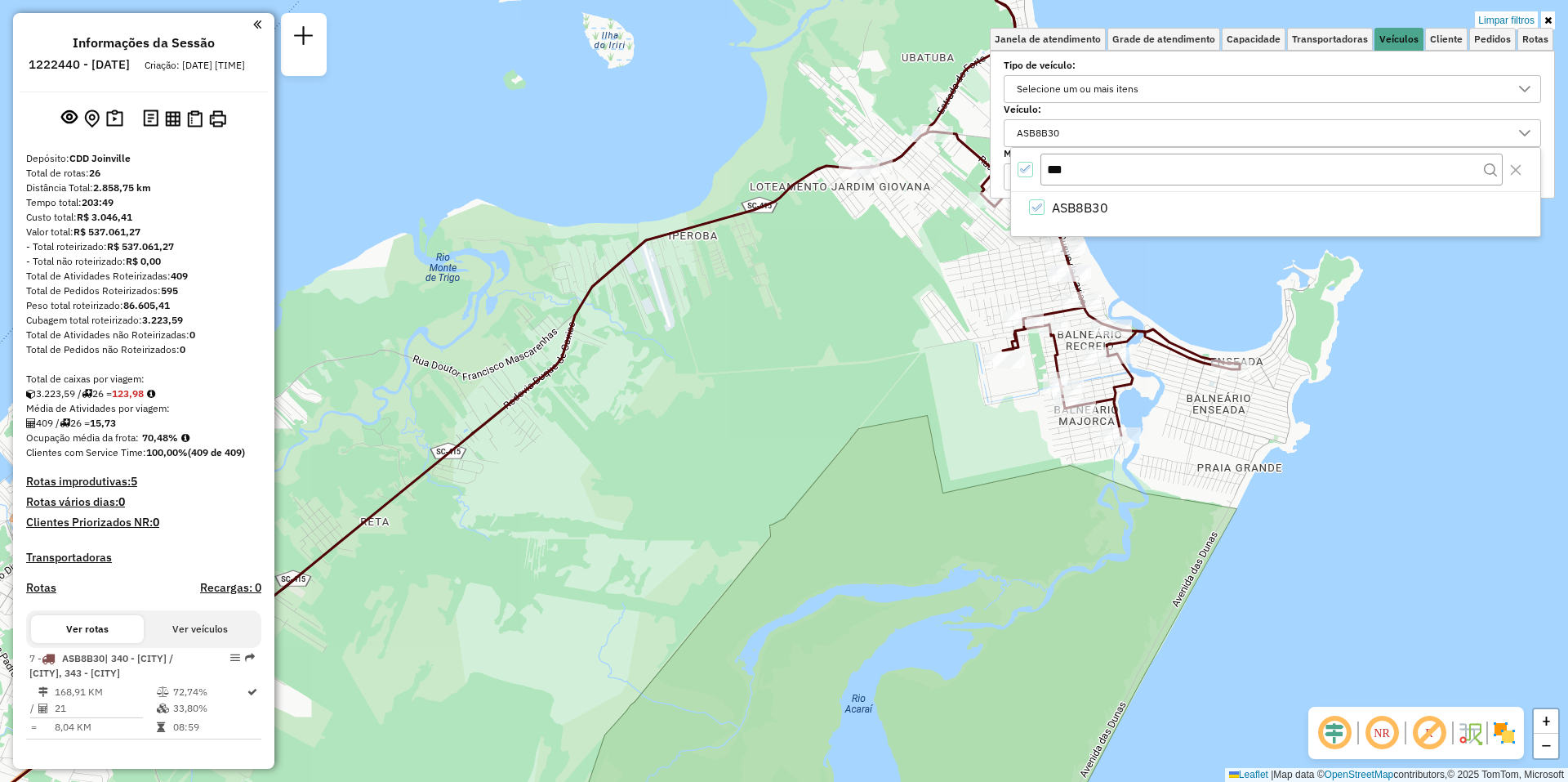 click on "ASB8B30" at bounding box center [1260, 133] 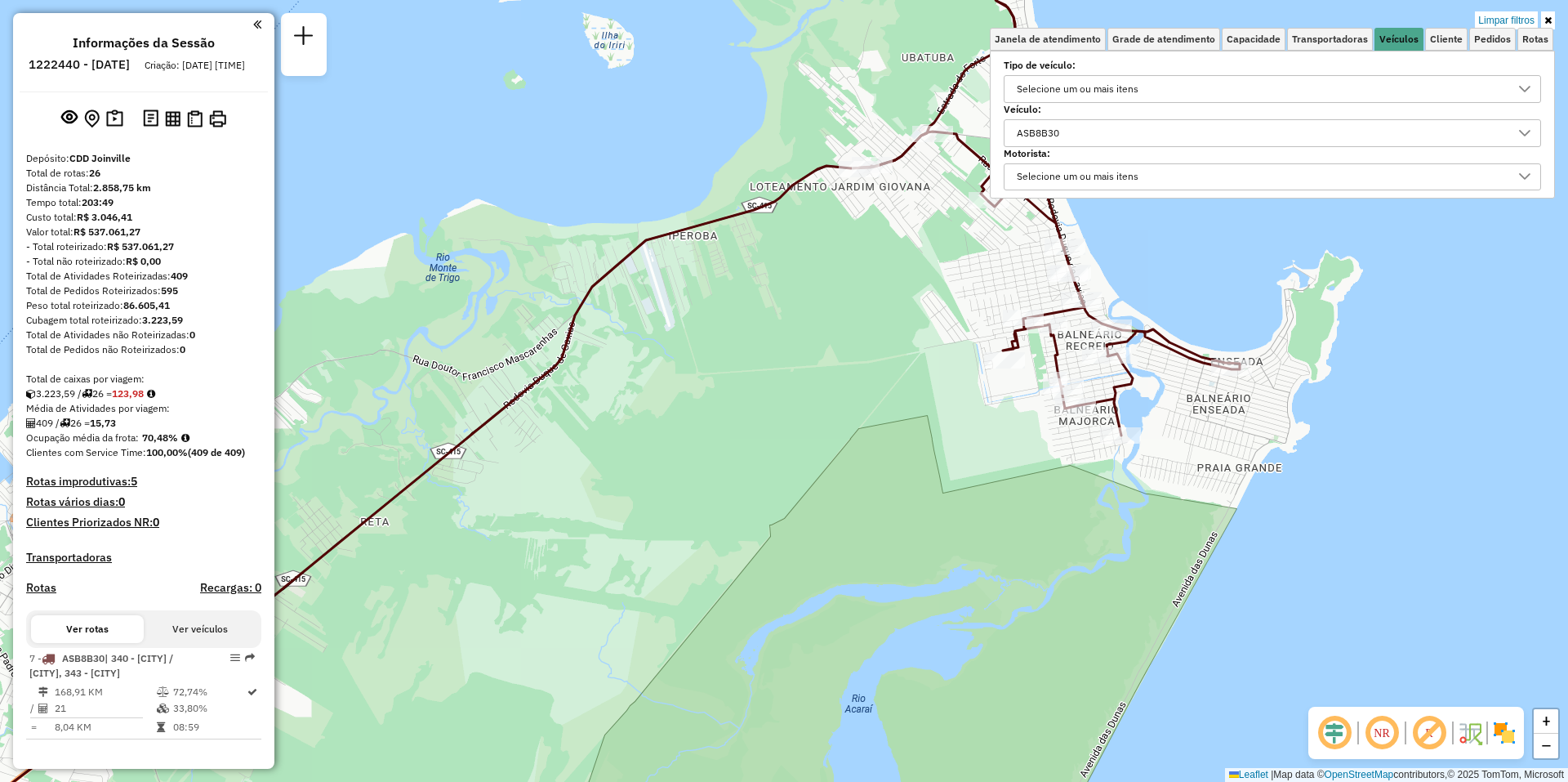 click at bounding box center (140, 24) 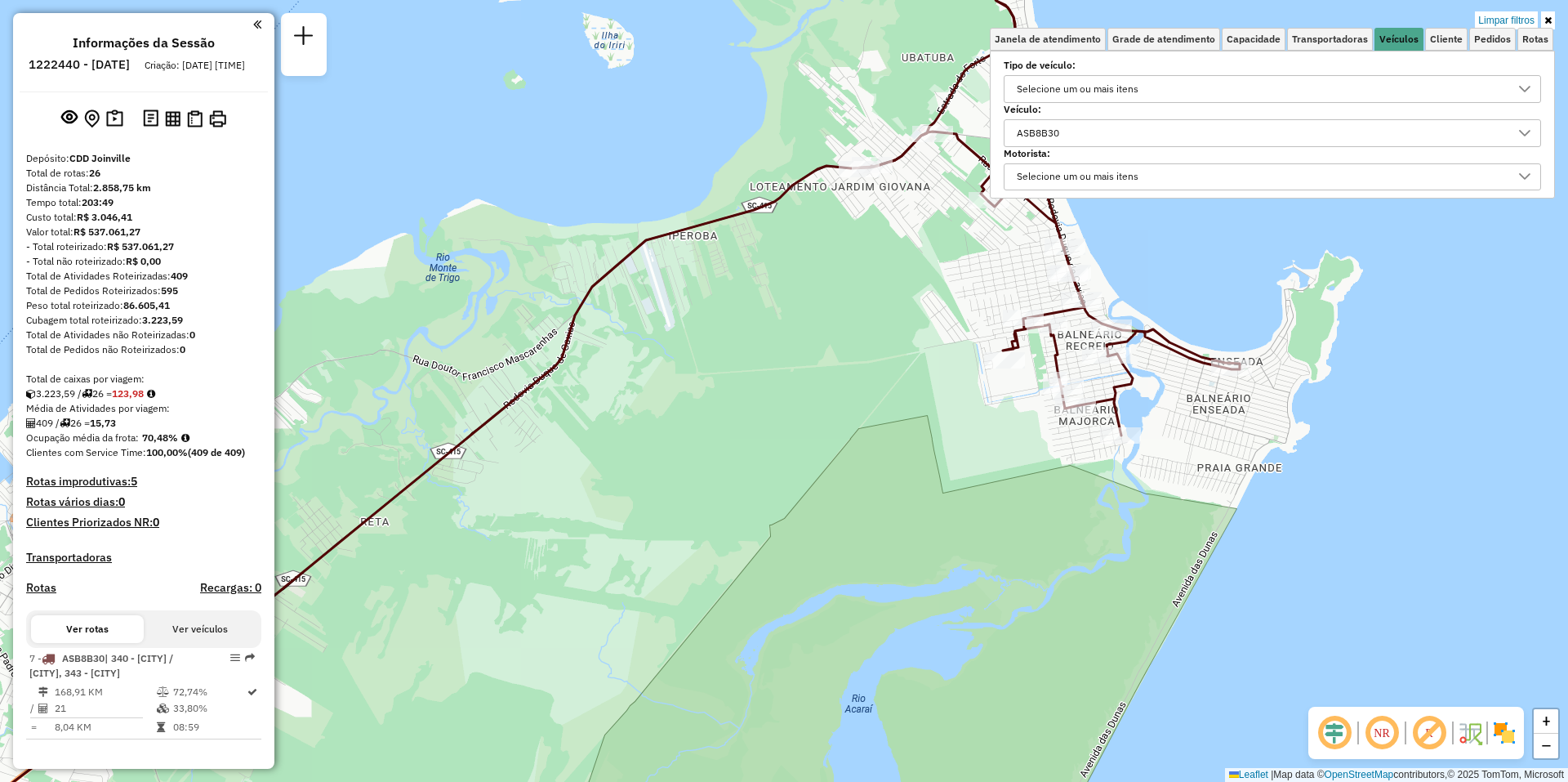 click at bounding box center [257, 25] 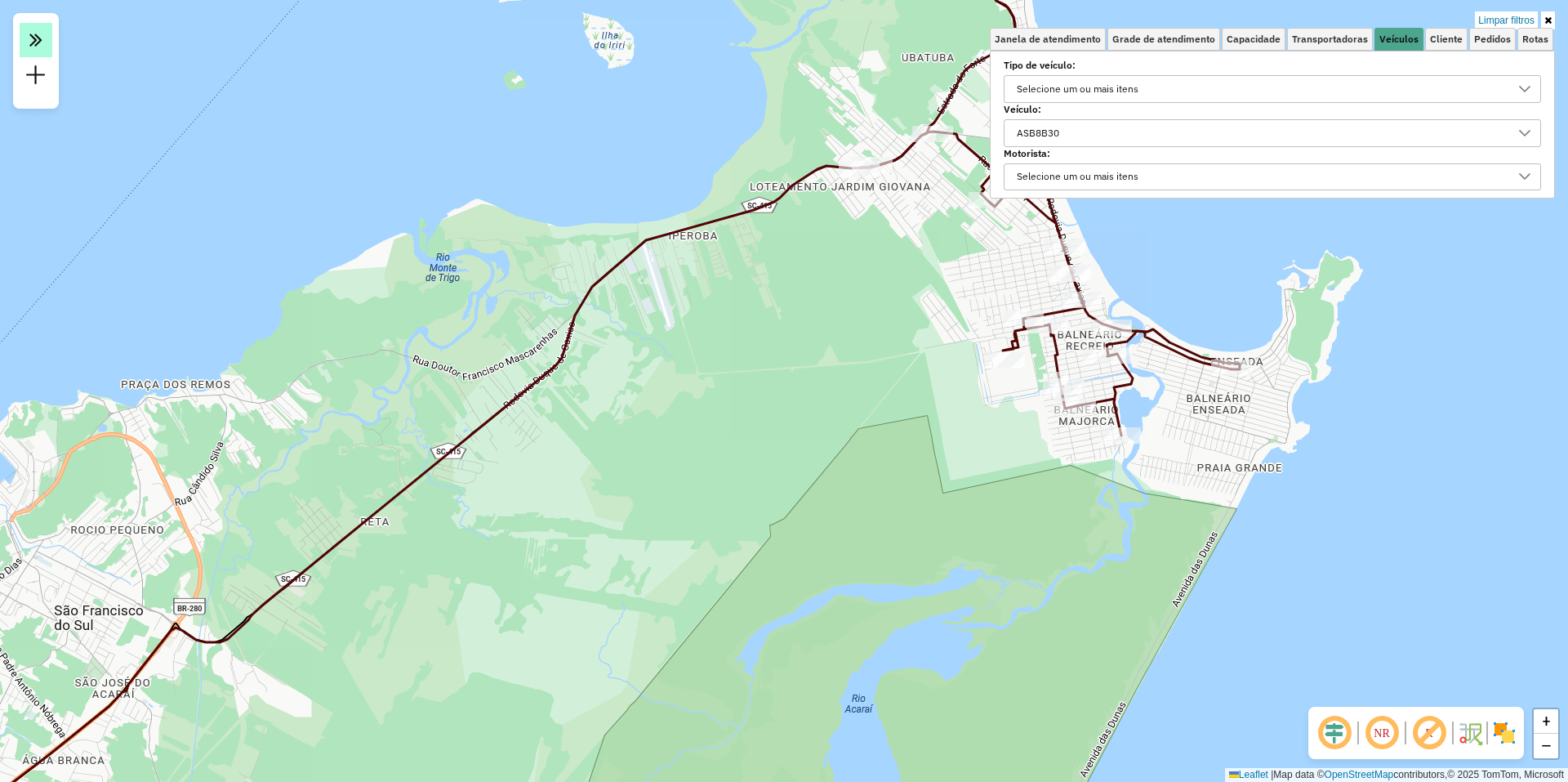 click 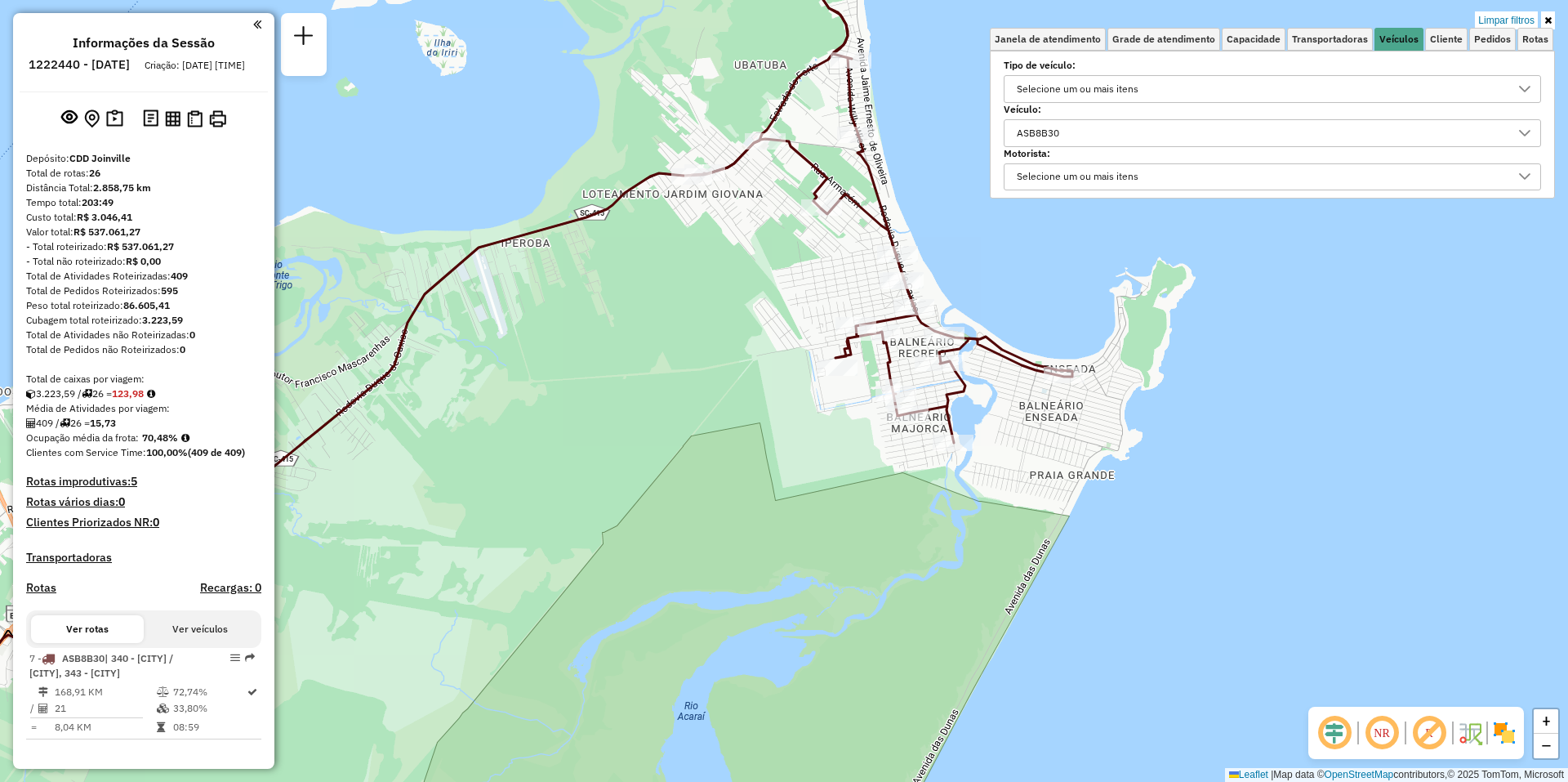 drag, startPoint x: 867, startPoint y: 326, endPoint x: 746, endPoint y: 328, distance: 121.0165 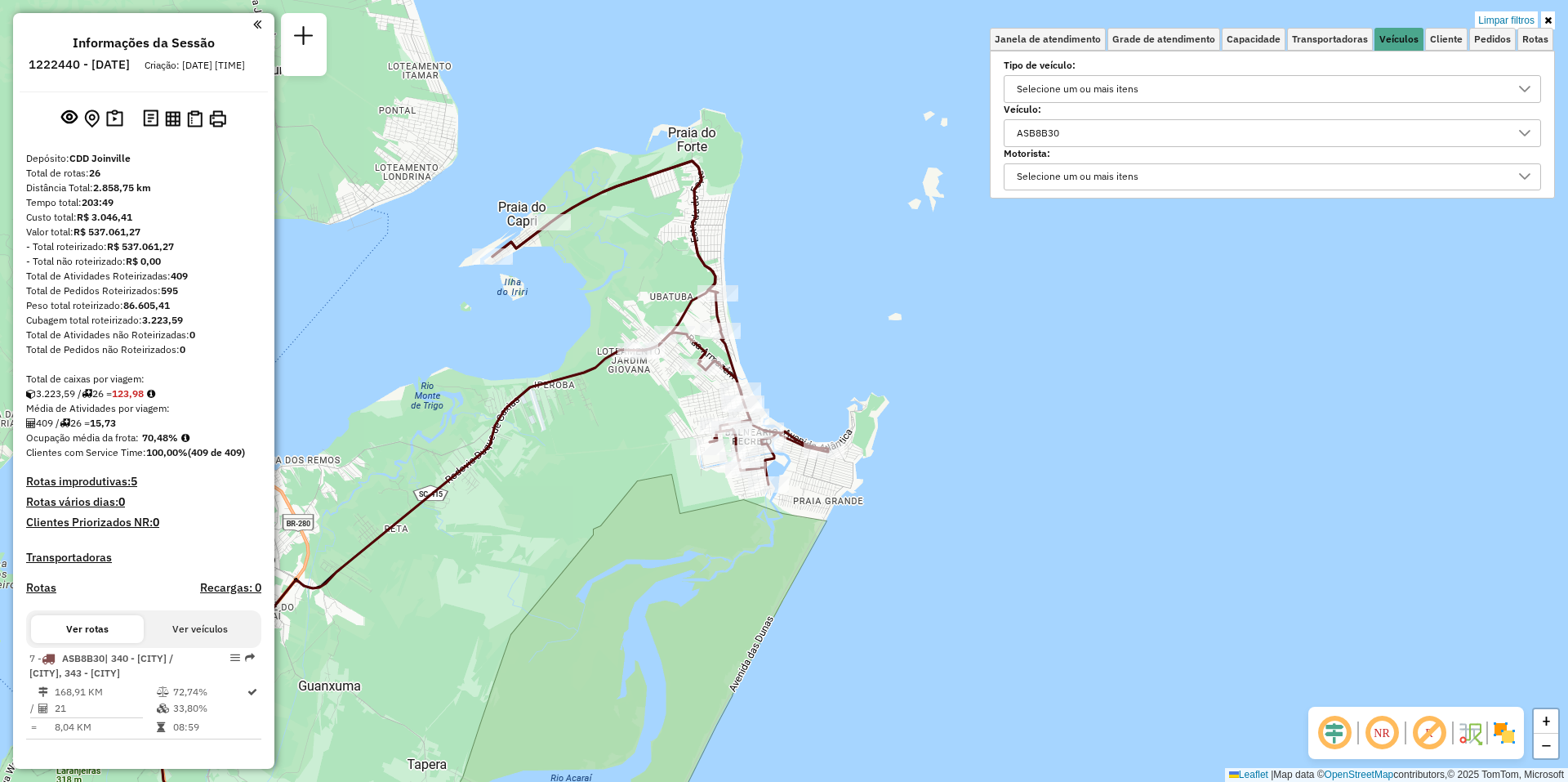 drag, startPoint x: 809, startPoint y: 606, endPoint x: 723, endPoint y: 548, distance: 103.73042 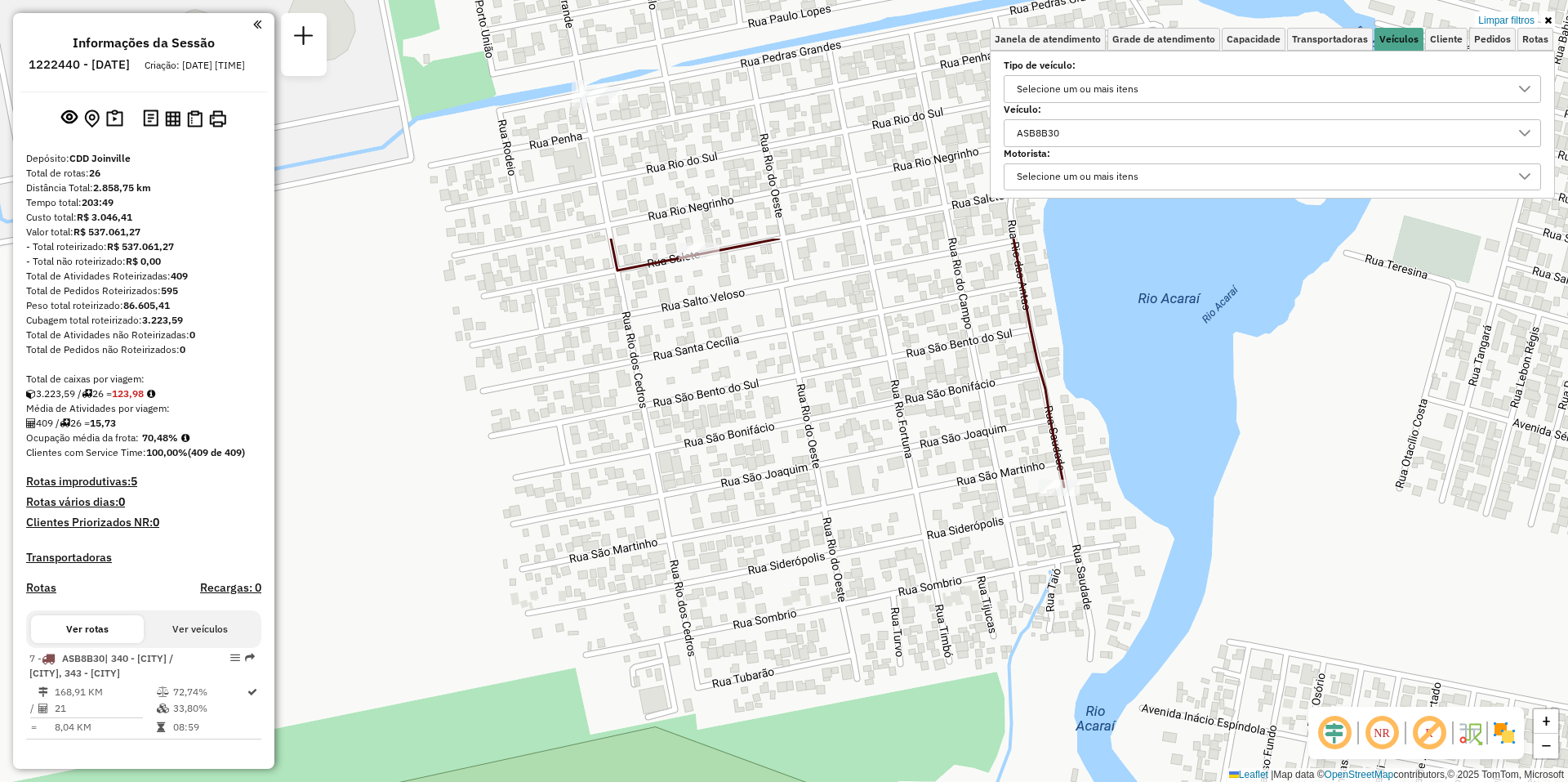 drag, startPoint x: 666, startPoint y: 302, endPoint x: 644, endPoint y: 610, distance: 308.7847 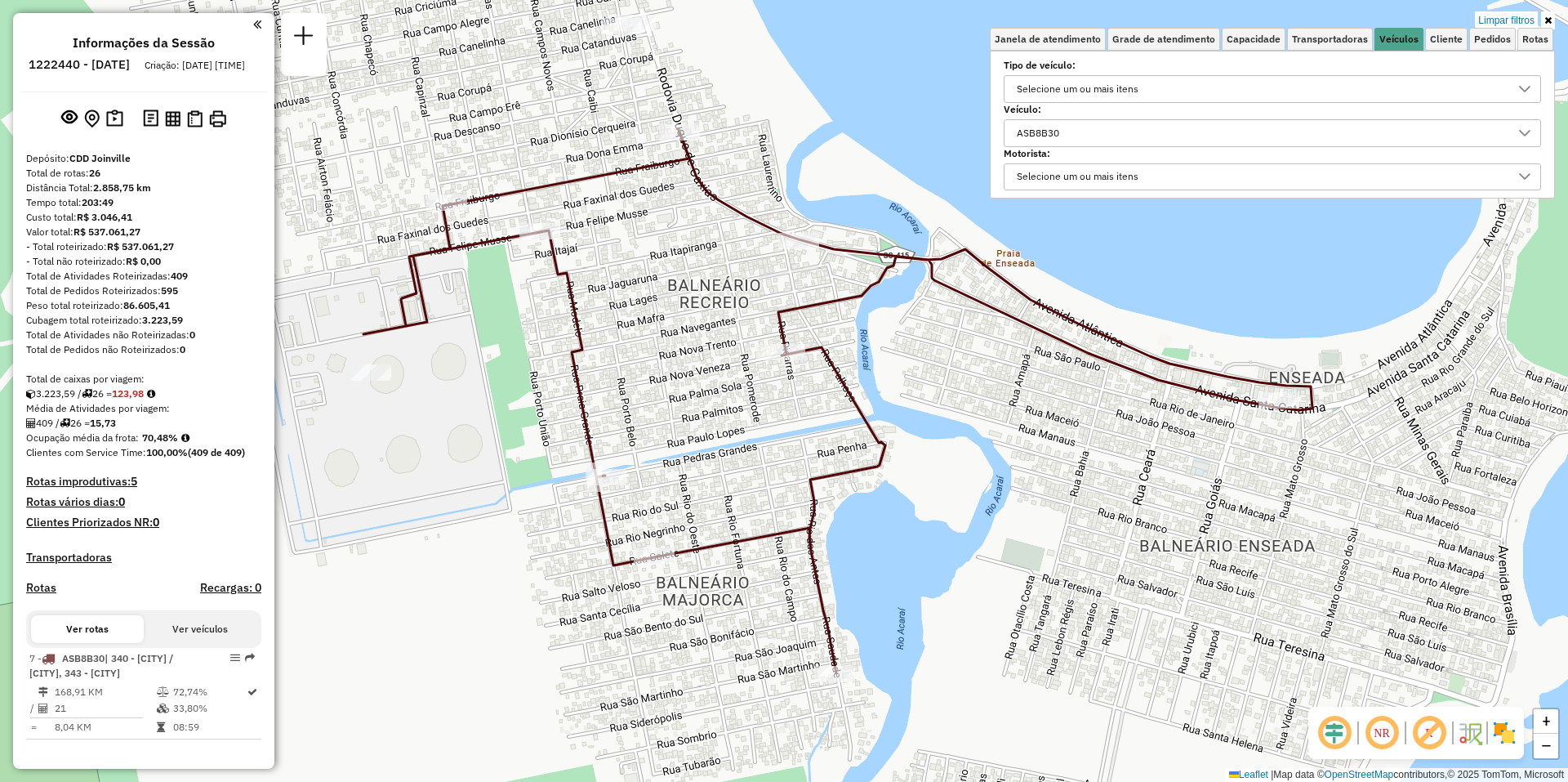 drag, startPoint x: 644, startPoint y: 515, endPoint x: 607, endPoint y: 659, distance: 148.6775 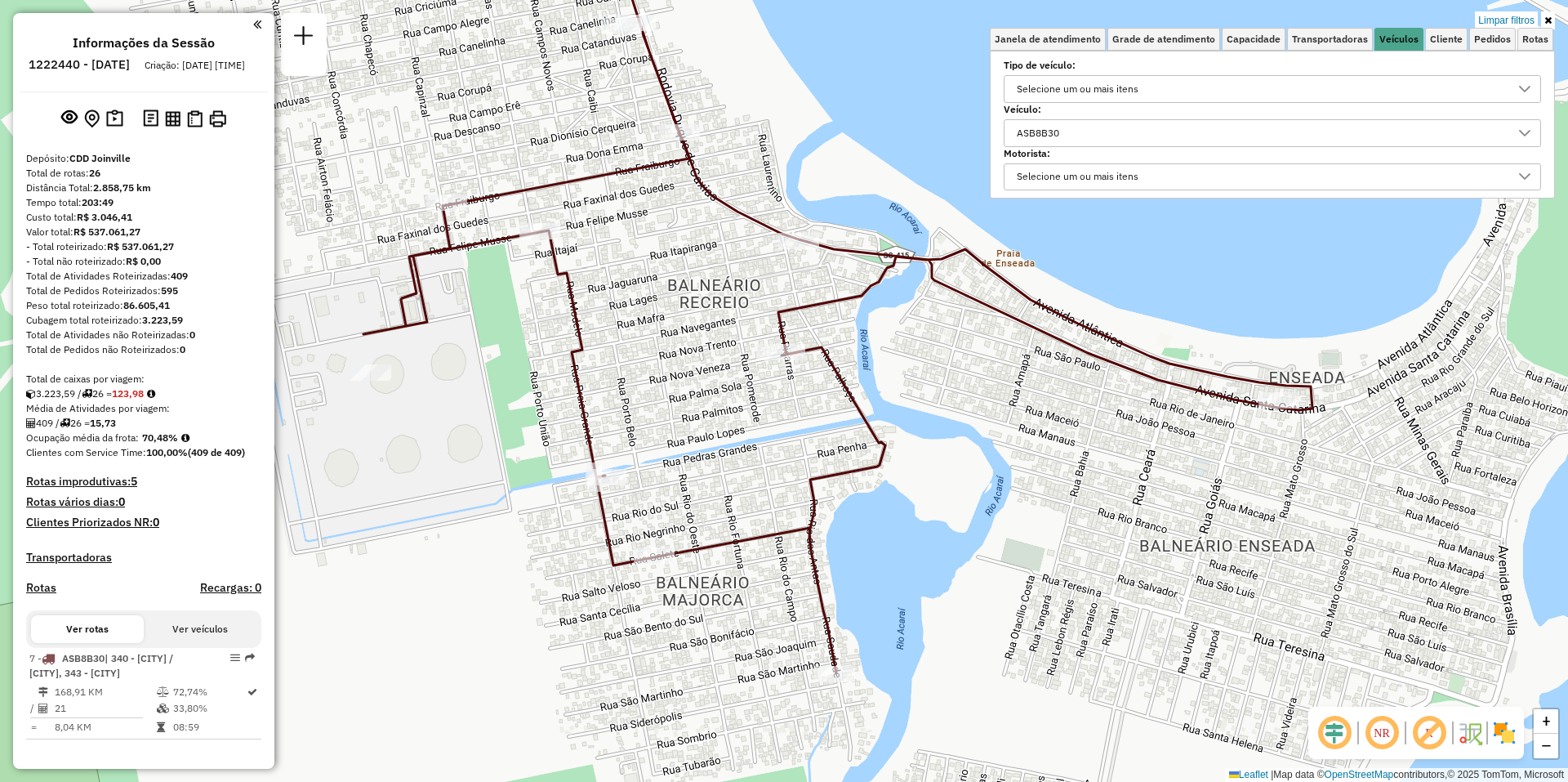 click on "ASB8B30" at bounding box center (1260, 133) 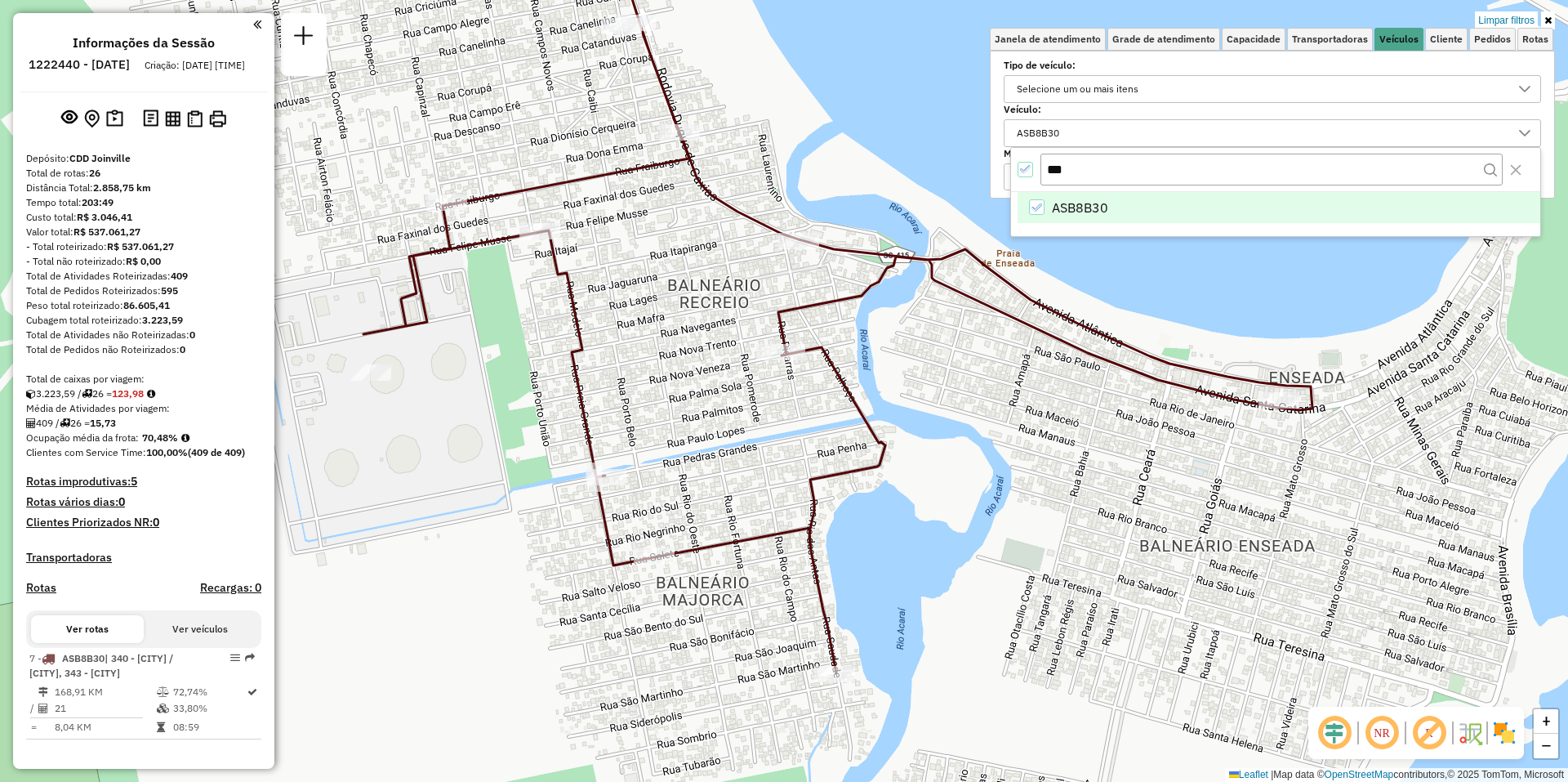 click 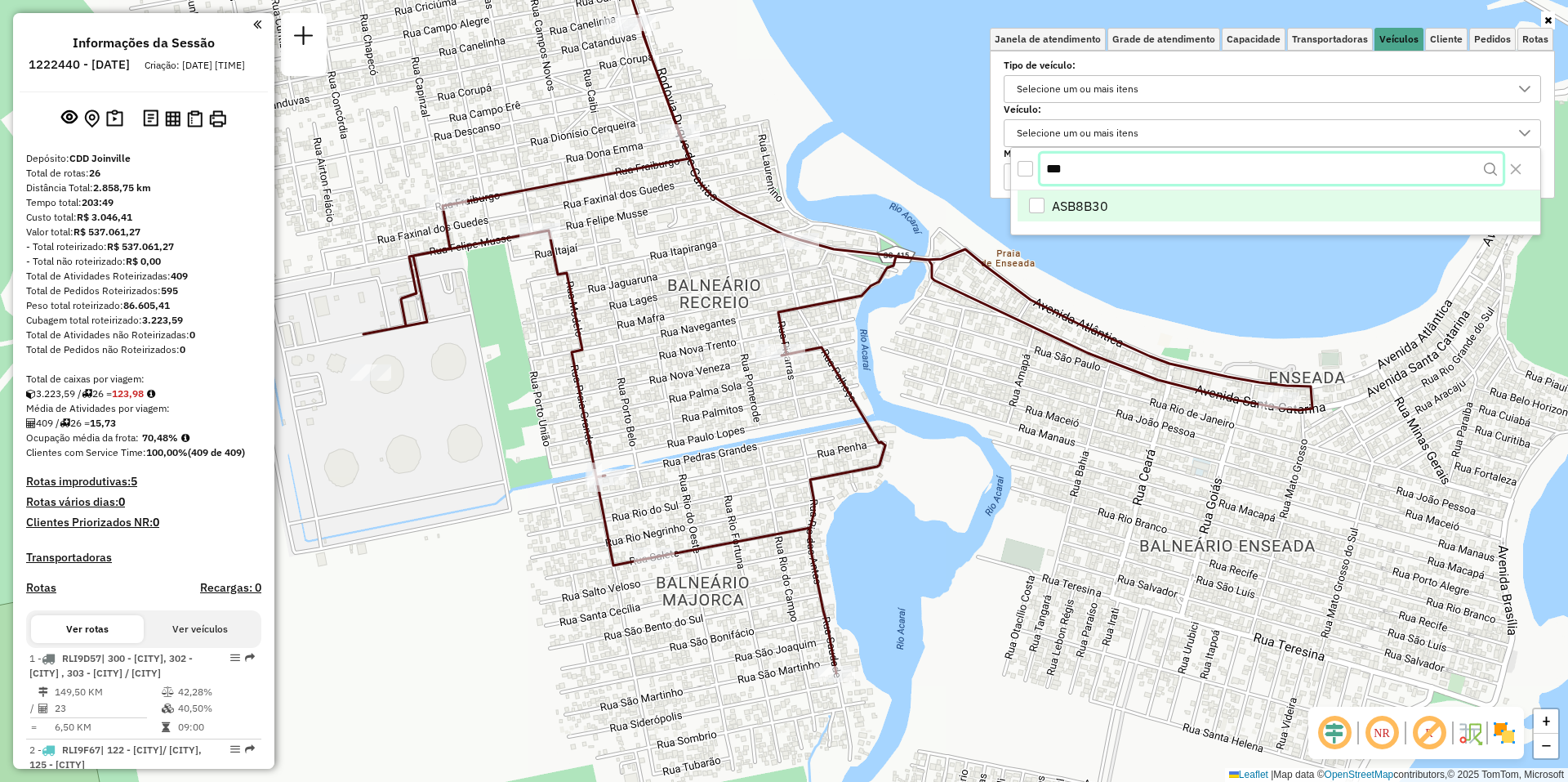 click on "***" at bounding box center [1272, 169] 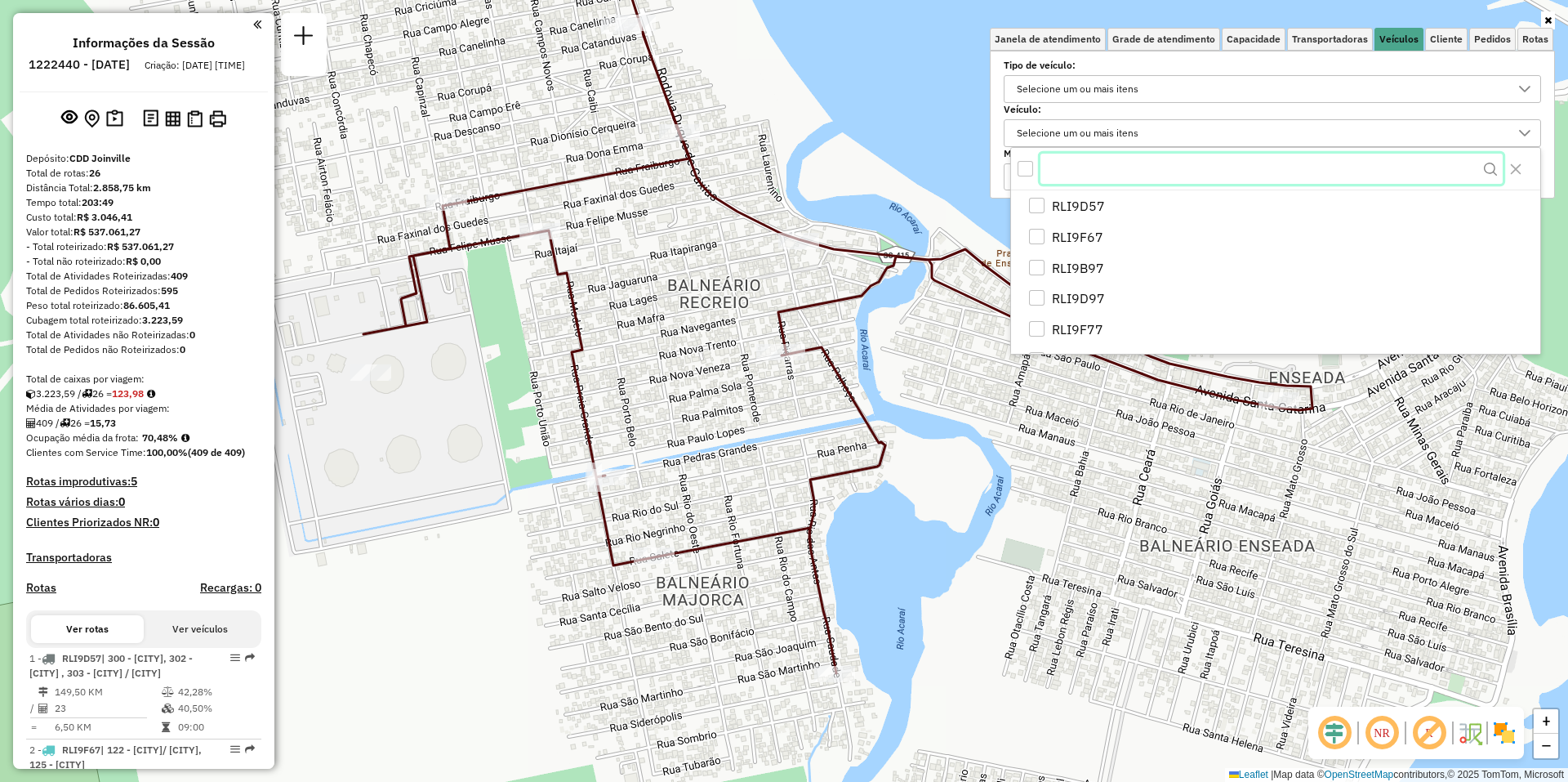 type 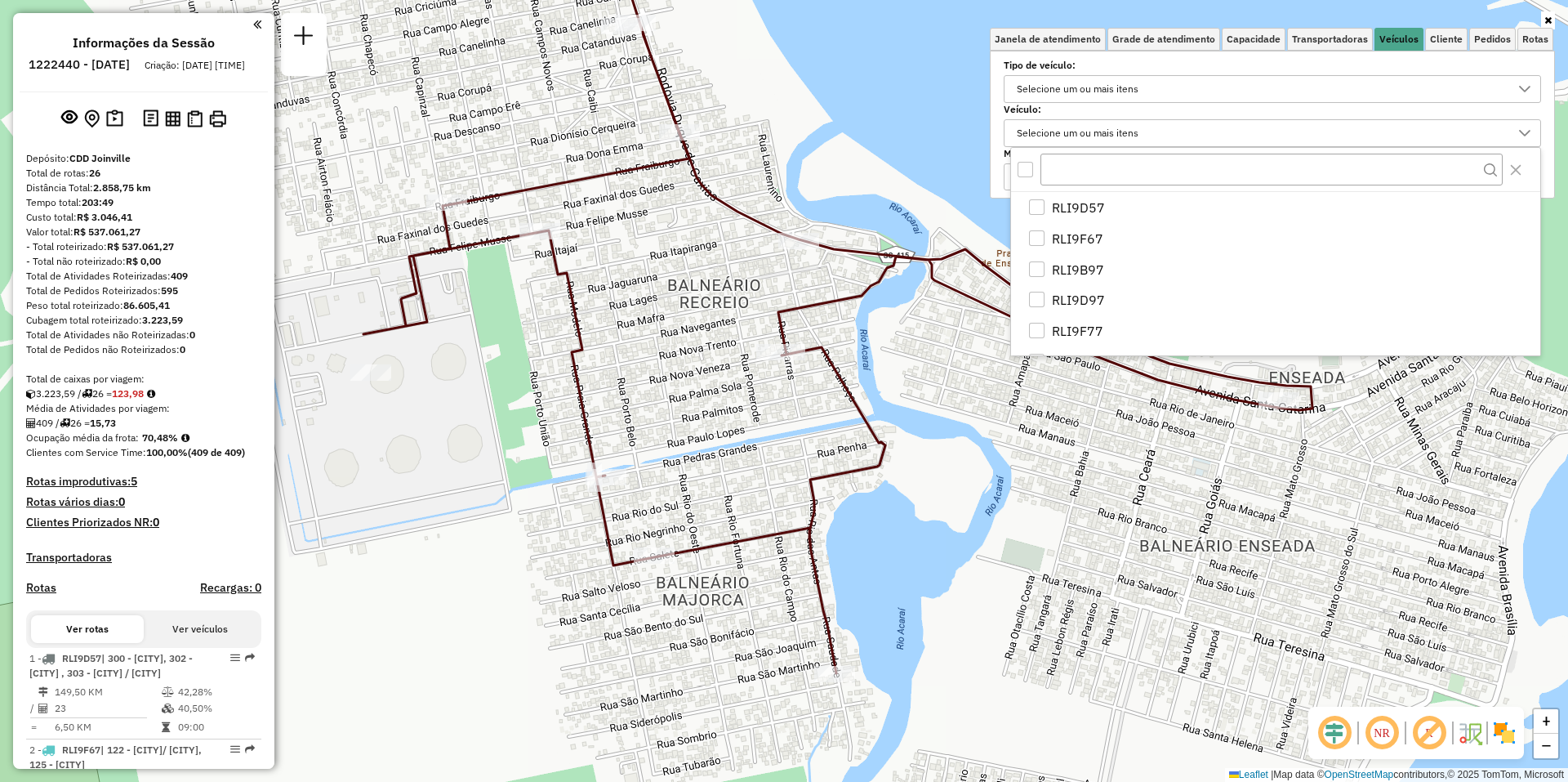 click on "Selecione um ou mais itens" at bounding box center [1260, 133] 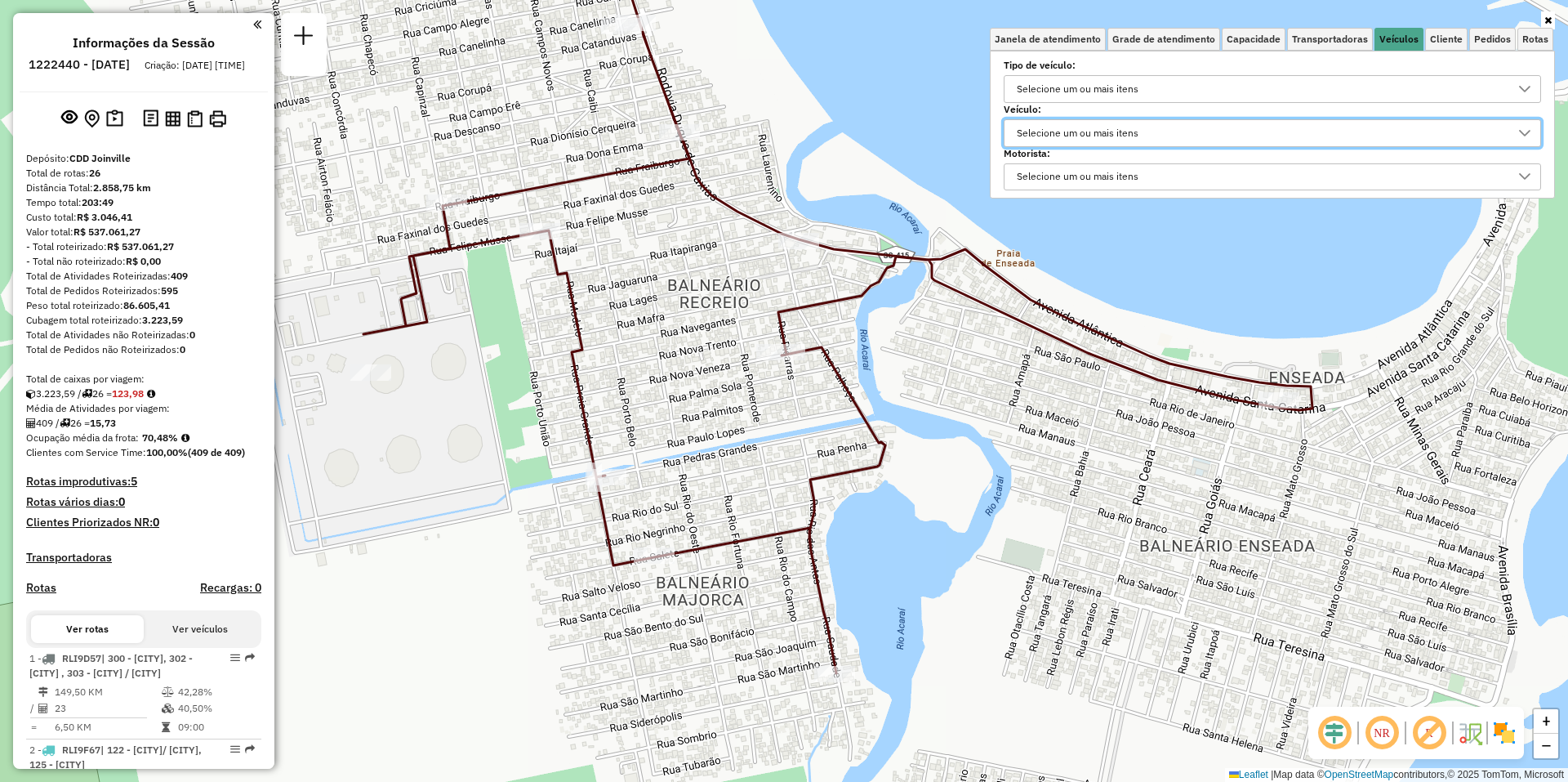 click at bounding box center [1525, 133] 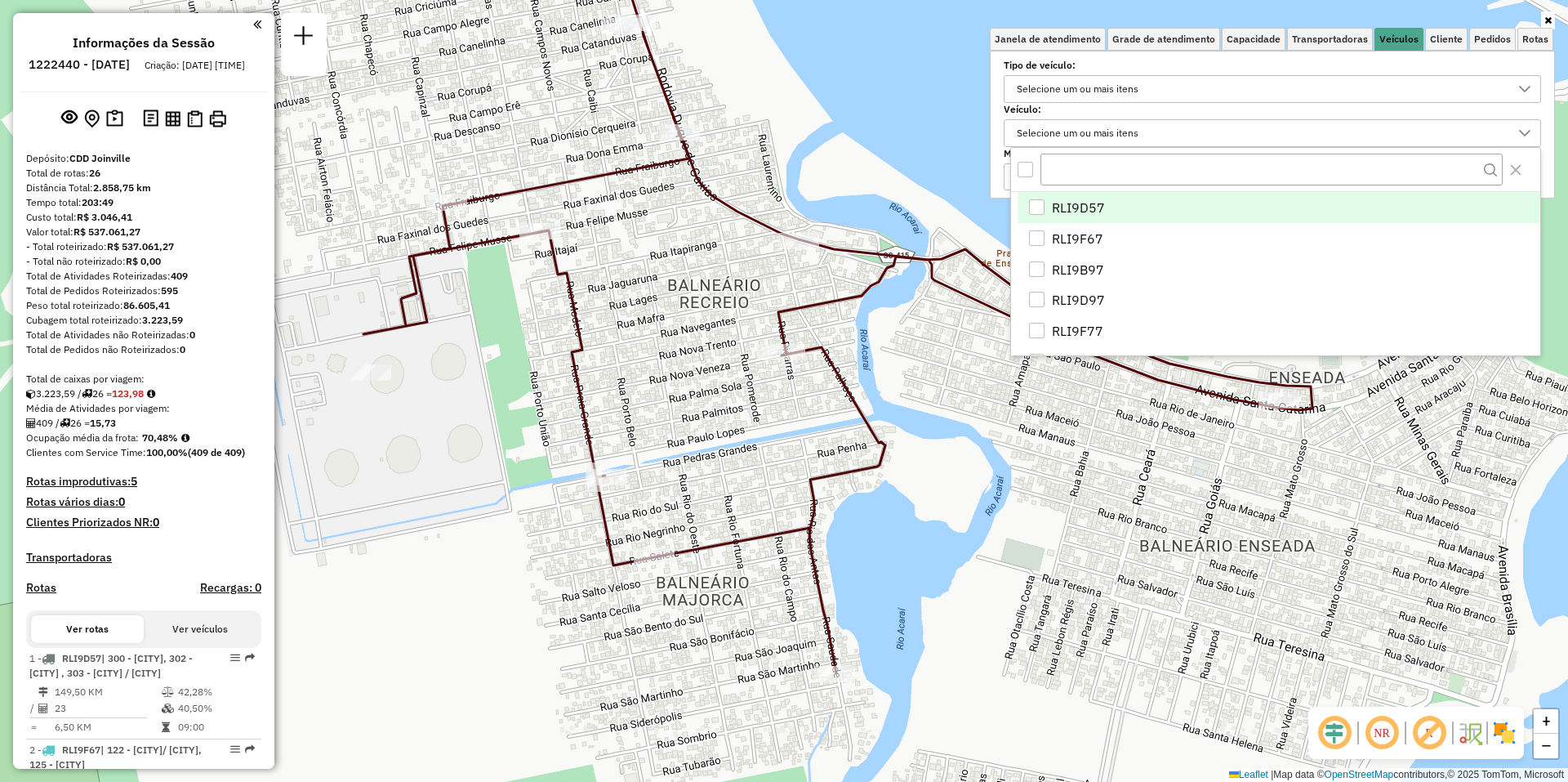 click at bounding box center (1525, 133) 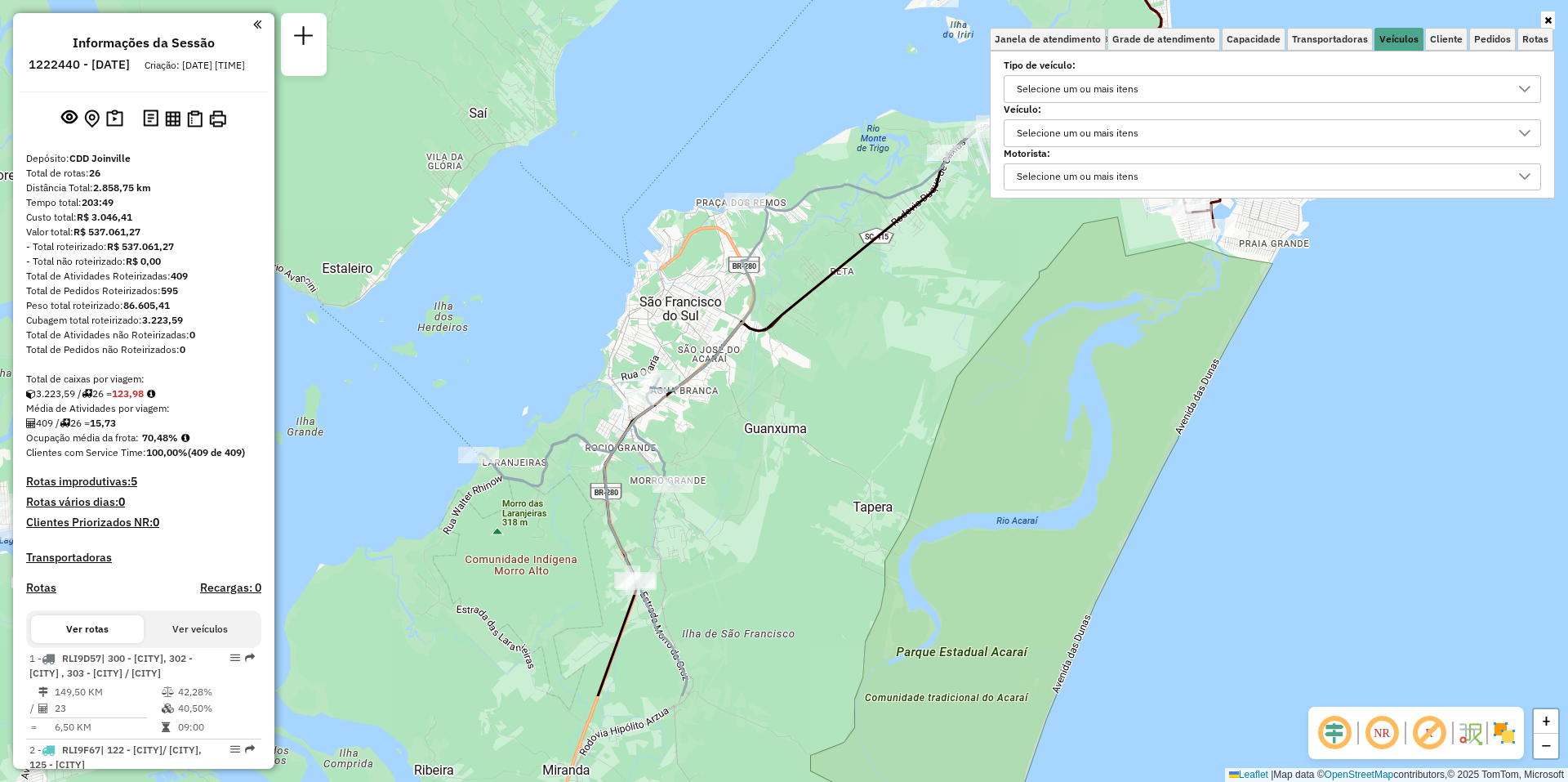 drag, startPoint x: 843, startPoint y: 489, endPoint x: 996, endPoint y: 312, distance: 233.96154 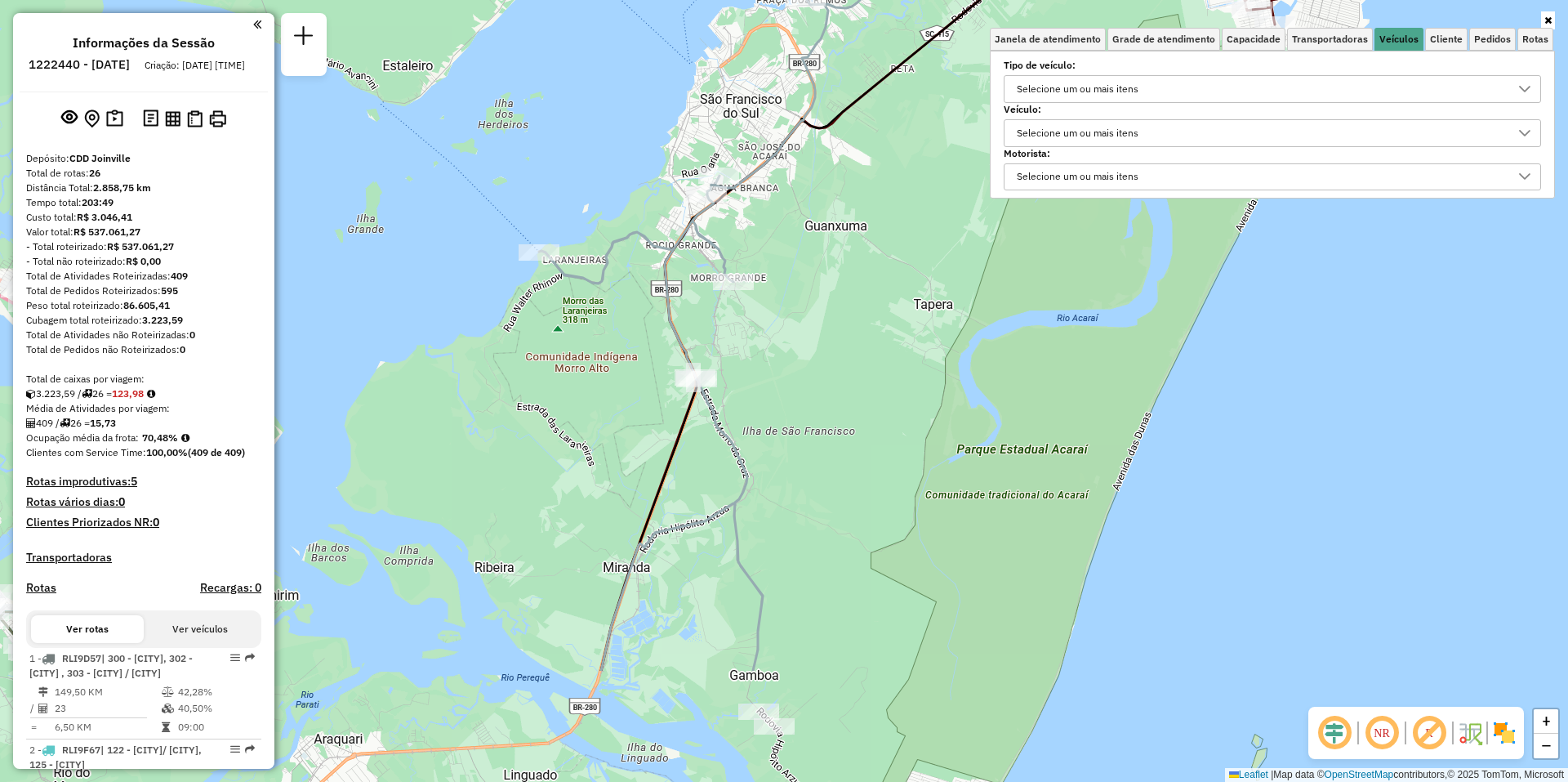 drag, startPoint x: 819, startPoint y: 596, endPoint x: 878, endPoint y: 407, distance: 197.99495 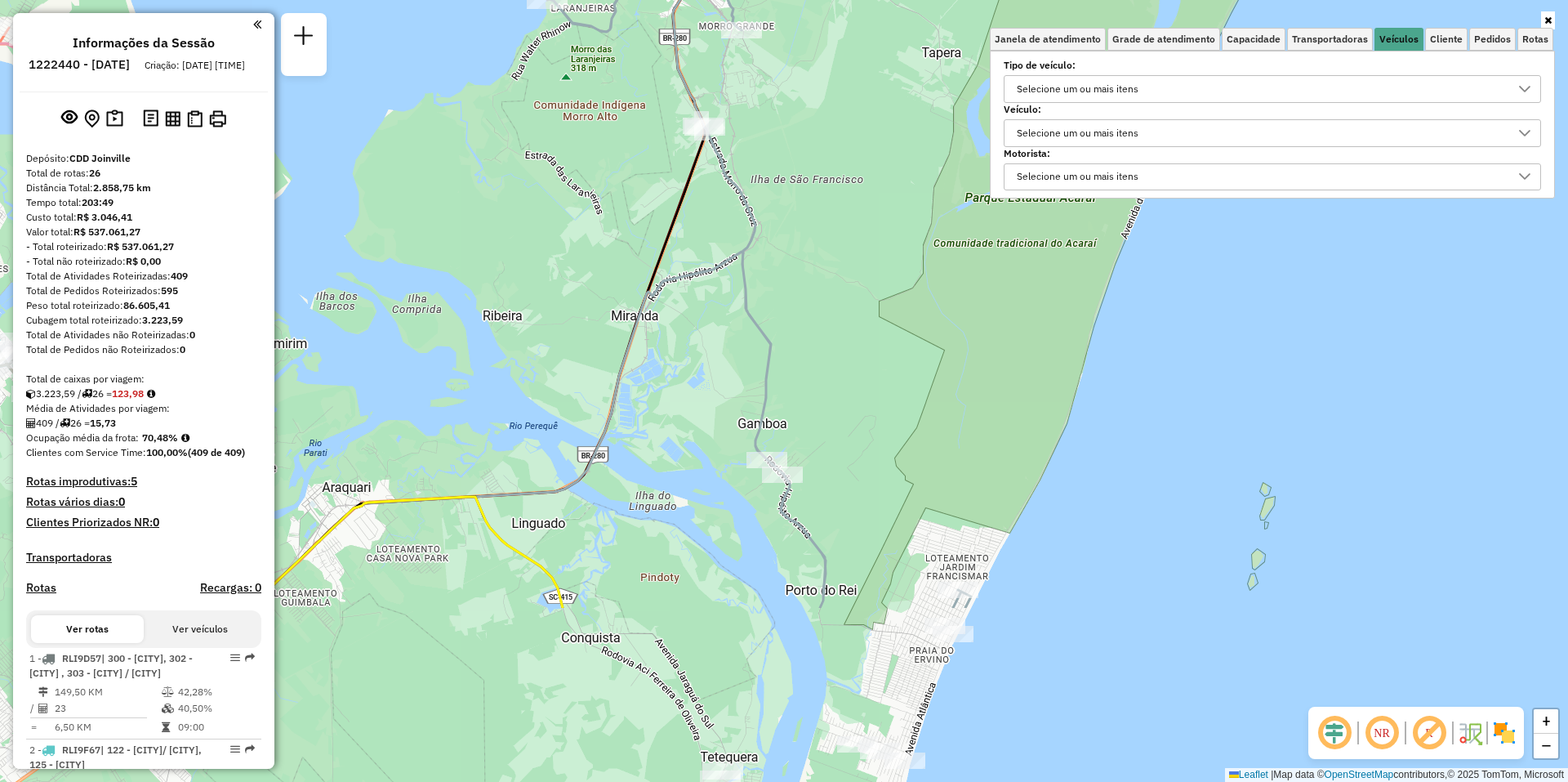 drag, startPoint x: 815, startPoint y: 605, endPoint x: 822, endPoint y: 354, distance: 251.0976 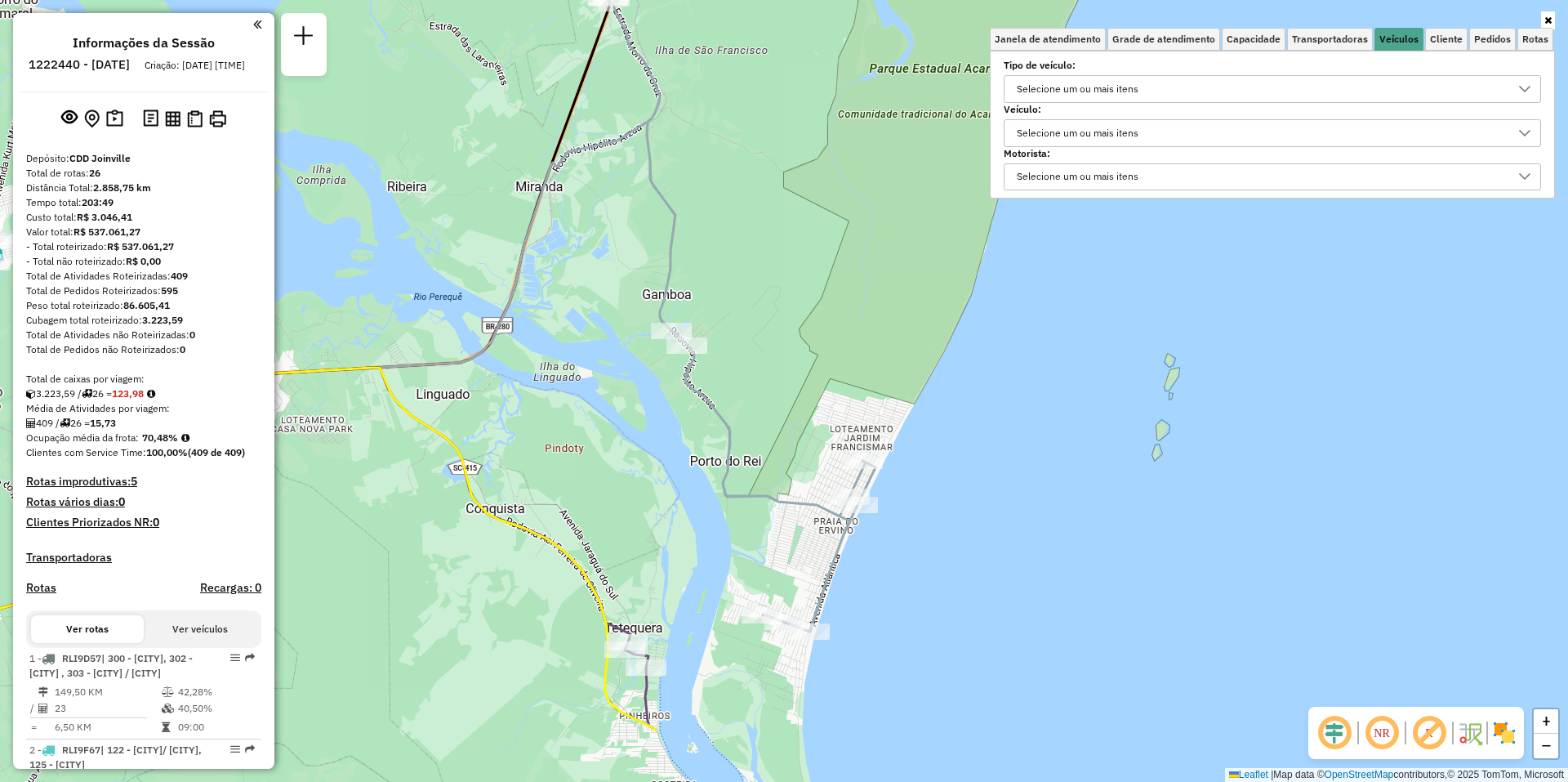 drag, startPoint x: 804, startPoint y: 427, endPoint x: 708, endPoint y: 297, distance: 161.60446 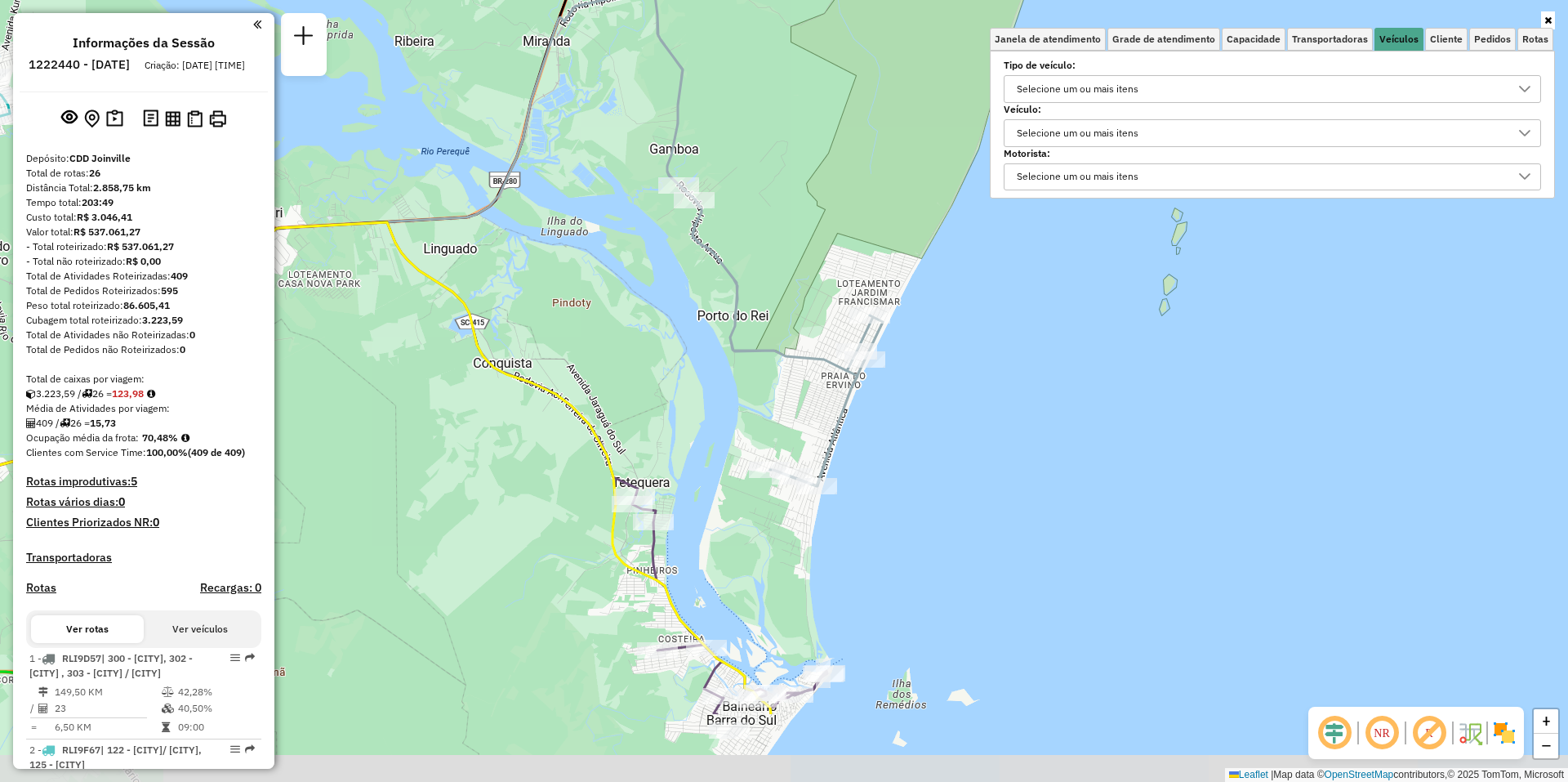 drag, startPoint x: 679, startPoint y: 545, endPoint x: 683, endPoint y: 407, distance: 138.05796 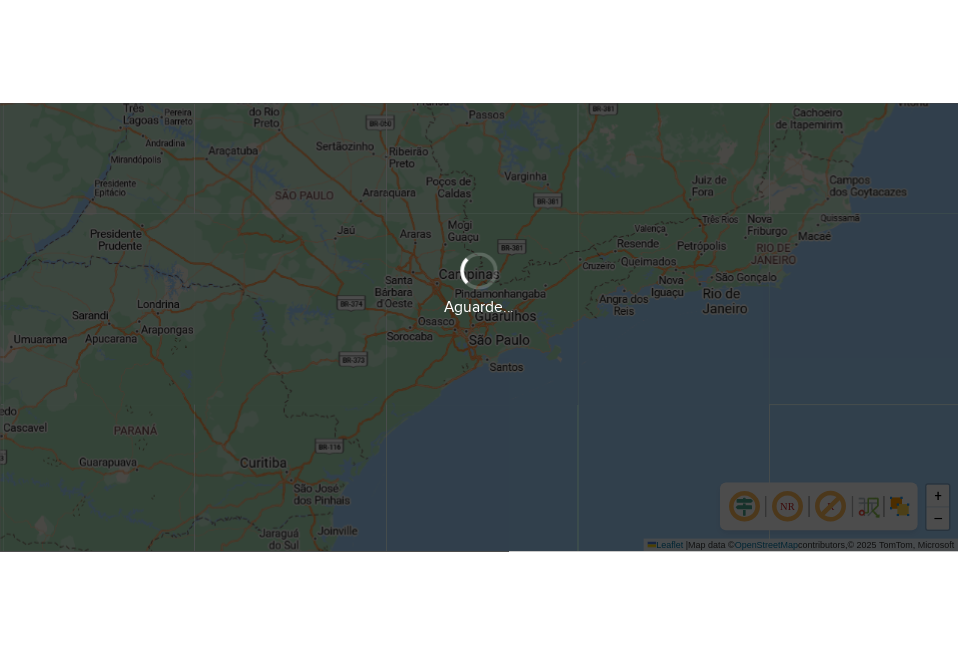 scroll, scrollTop: 0, scrollLeft: 0, axis: both 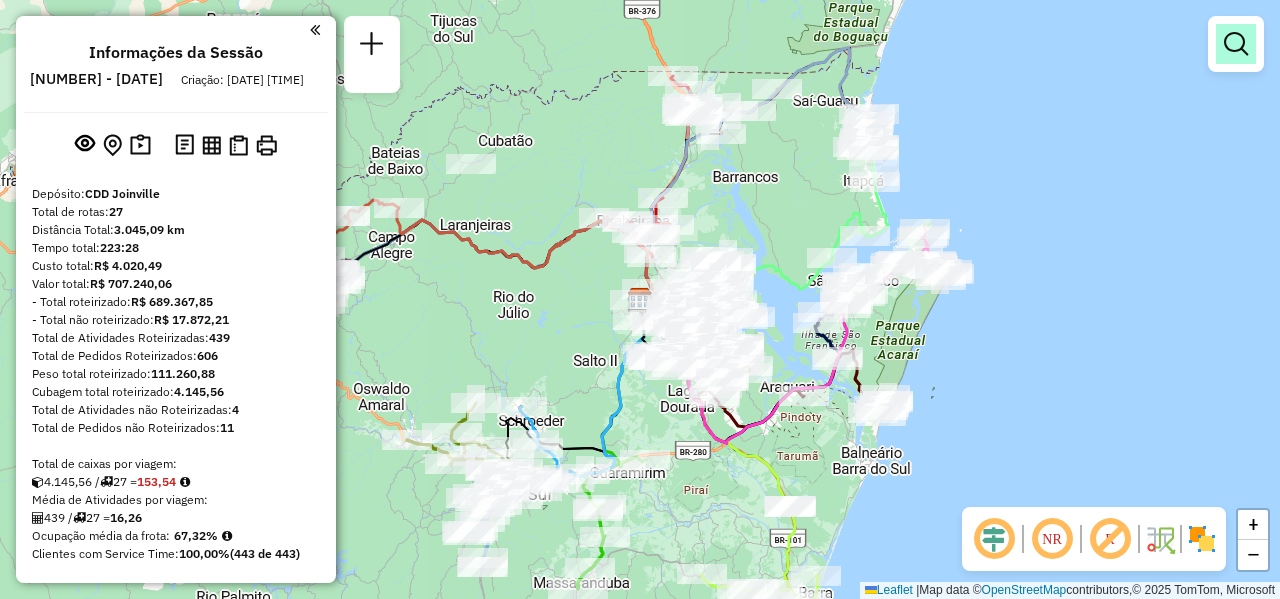 click at bounding box center [1236, 44] 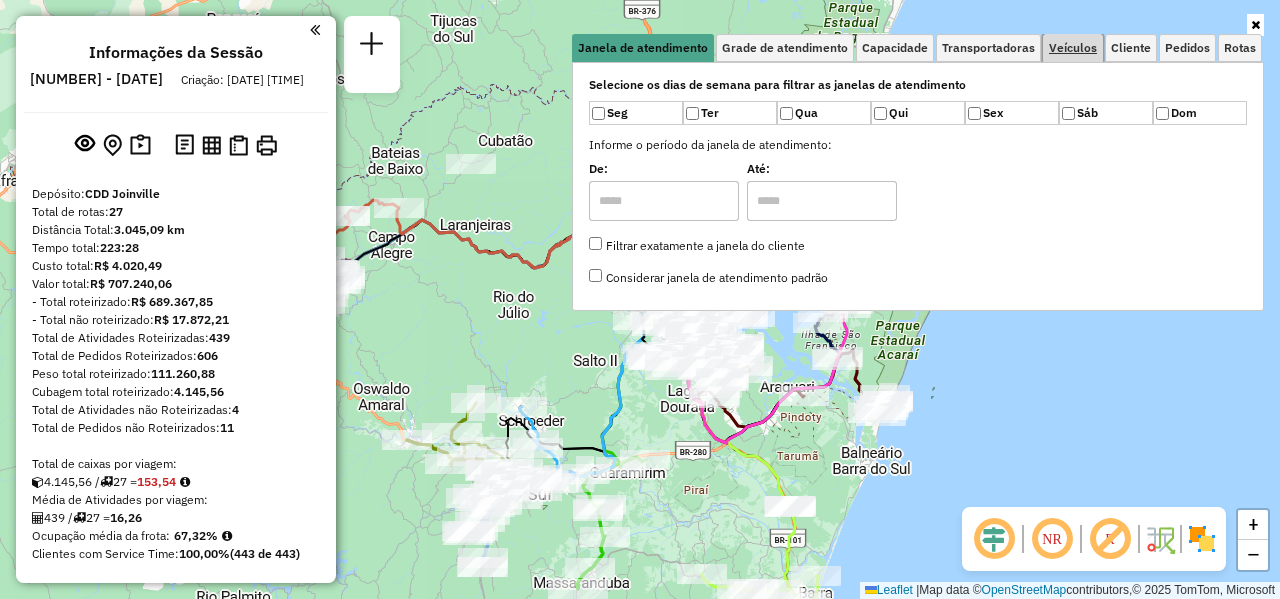 click on "Veículos" at bounding box center [1073, 48] 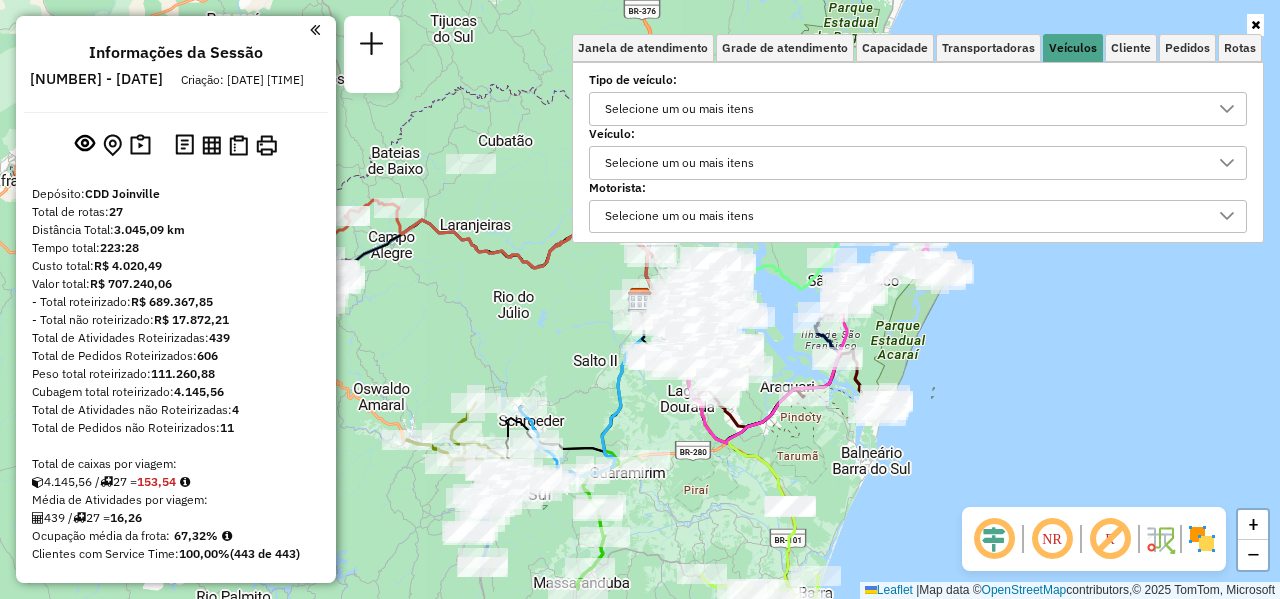 click on "Selecione um ou mais itens" at bounding box center [679, 163] 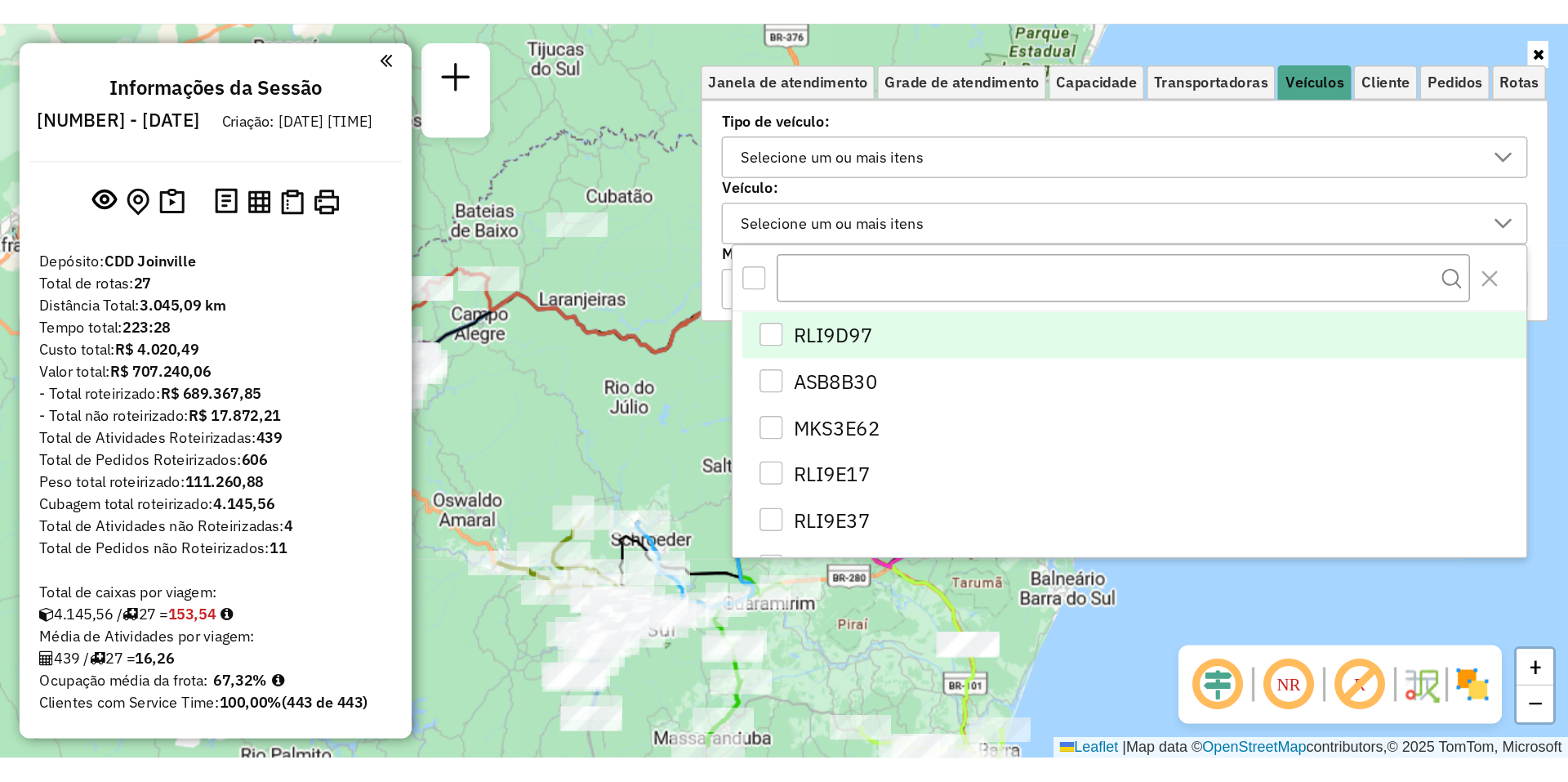 scroll, scrollTop: 10, scrollLeft: 56, axis: both 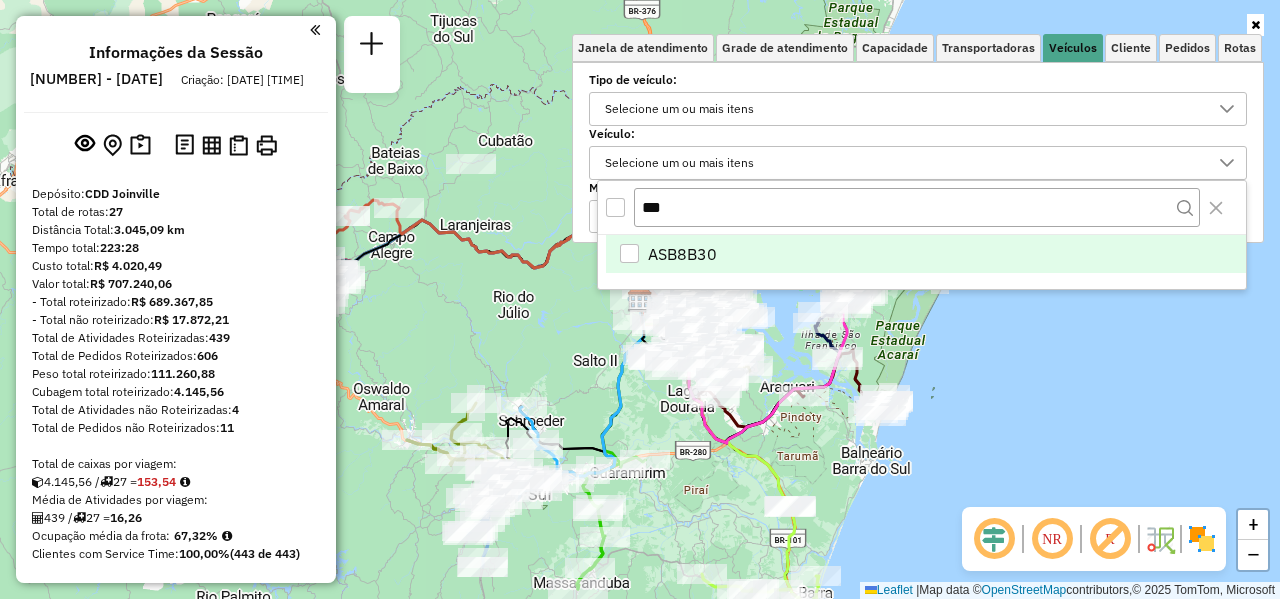 type on "***" 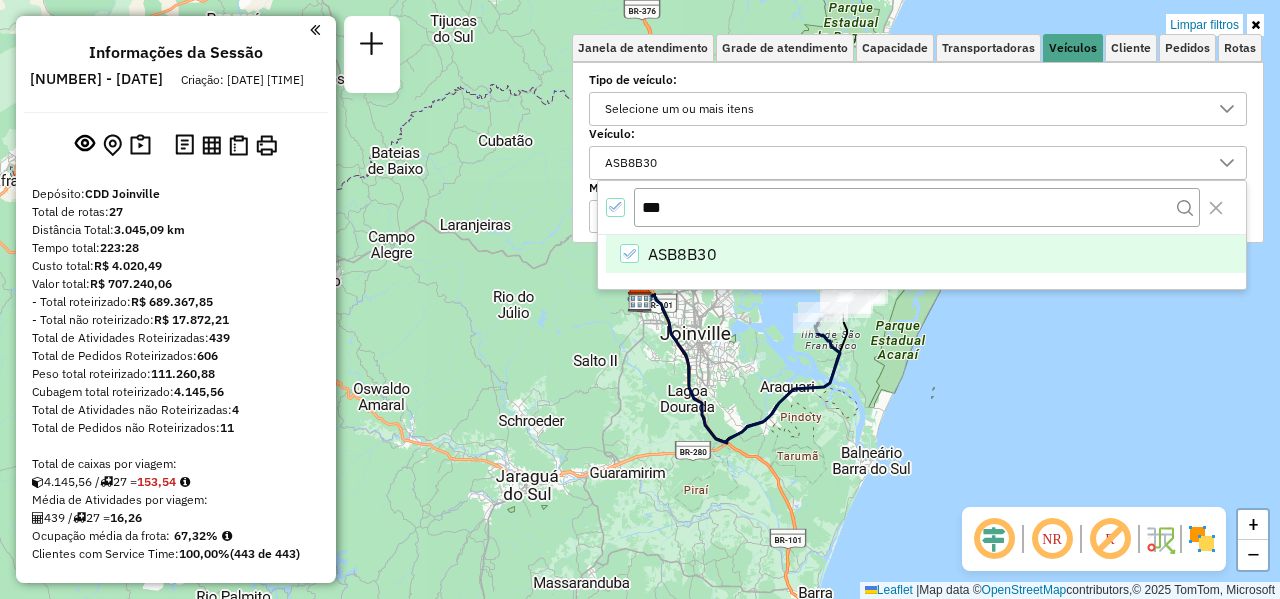 click on "ASB8B30" at bounding box center [682, 254] 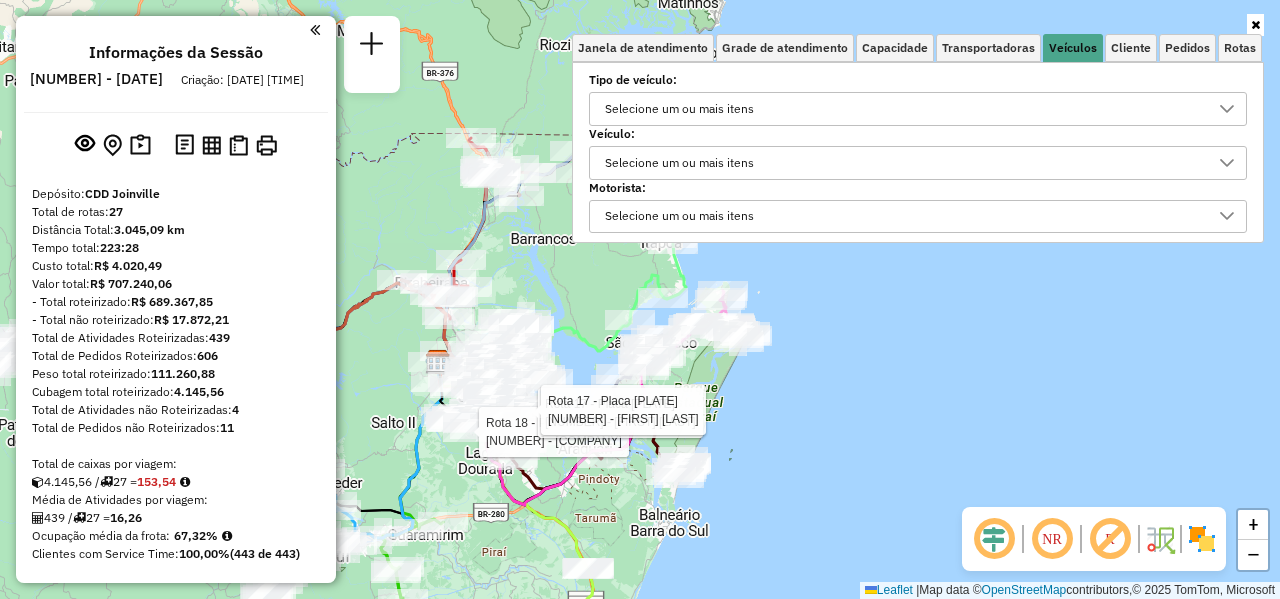 click on "Selecione um ou mais itens" at bounding box center [679, 163] 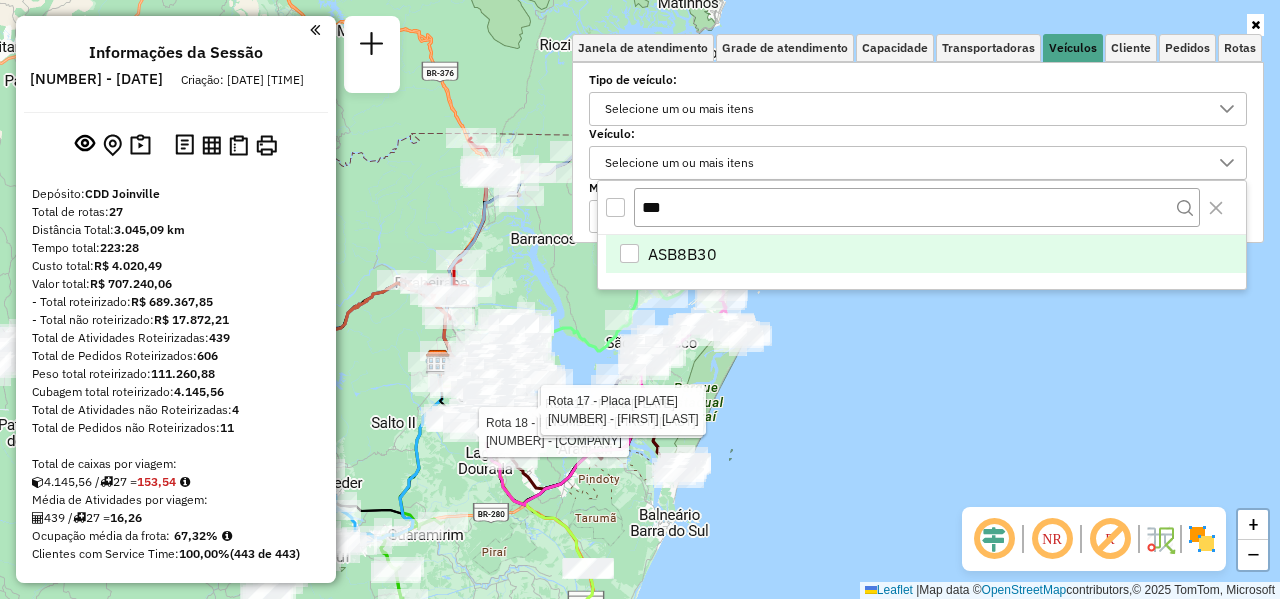 click on "ASB8B30" at bounding box center (682, 254) 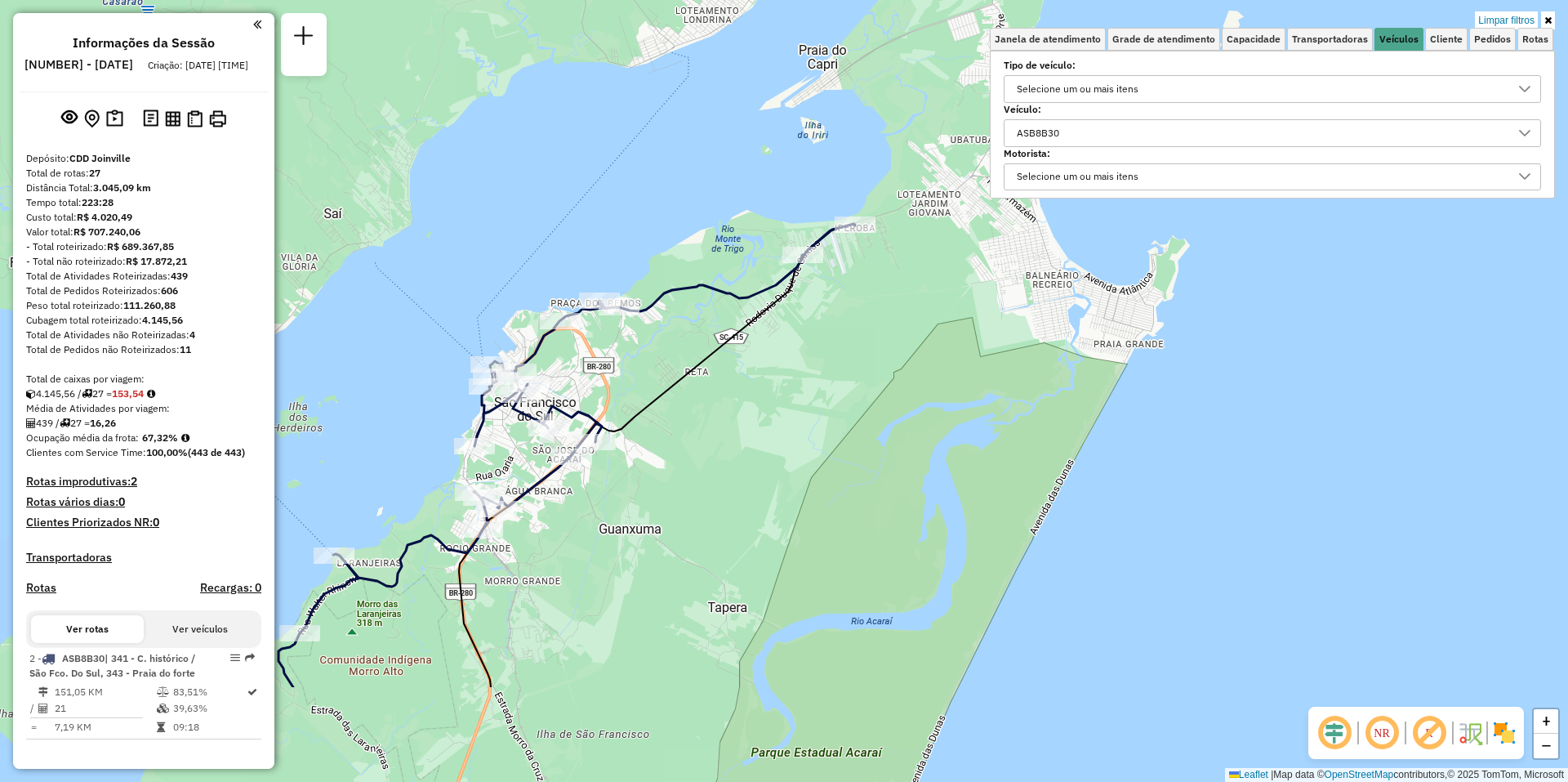 drag, startPoint x: 755, startPoint y: 473, endPoint x: 878, endPoint y: 301, distance: 211.45449 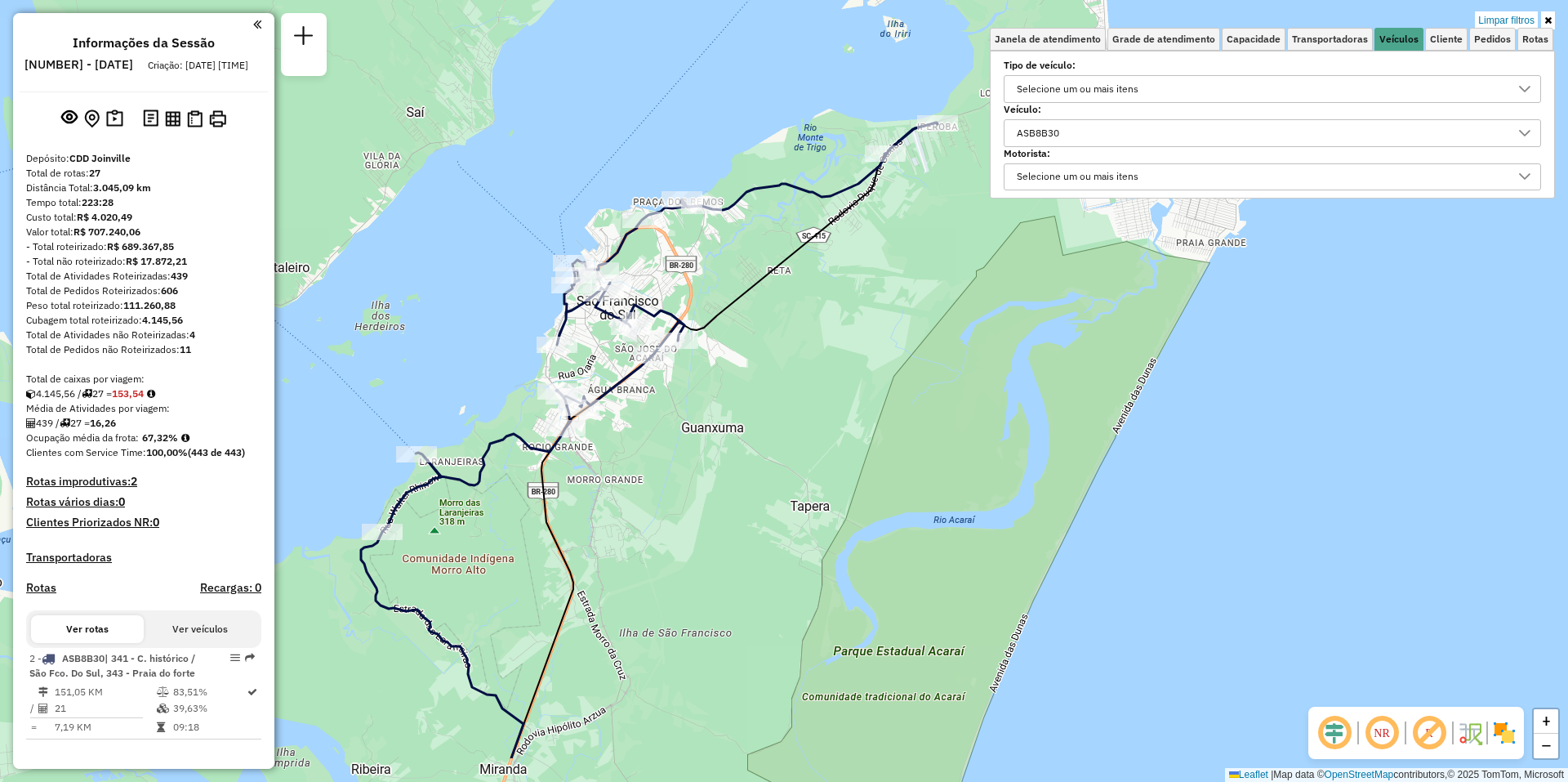 drag, startPoint x: 690, startPoint y: 449, endPoint x: 773, endPoint y: 348, distance: 130.72873 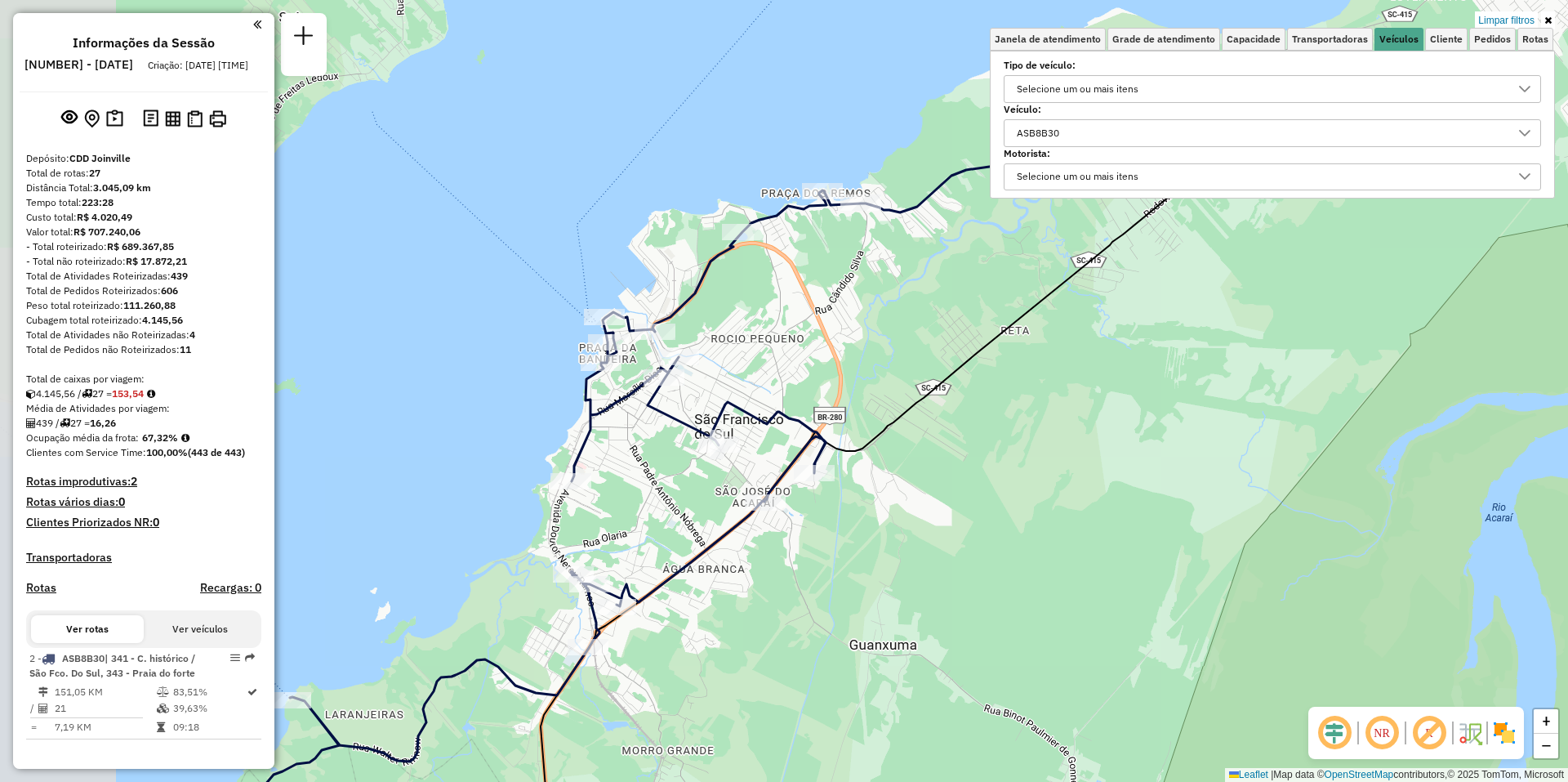 drag, startPoint x: 811, startPoint y: 309, endPoint x: 1009, endPoint y: 482, distance: 262.9316 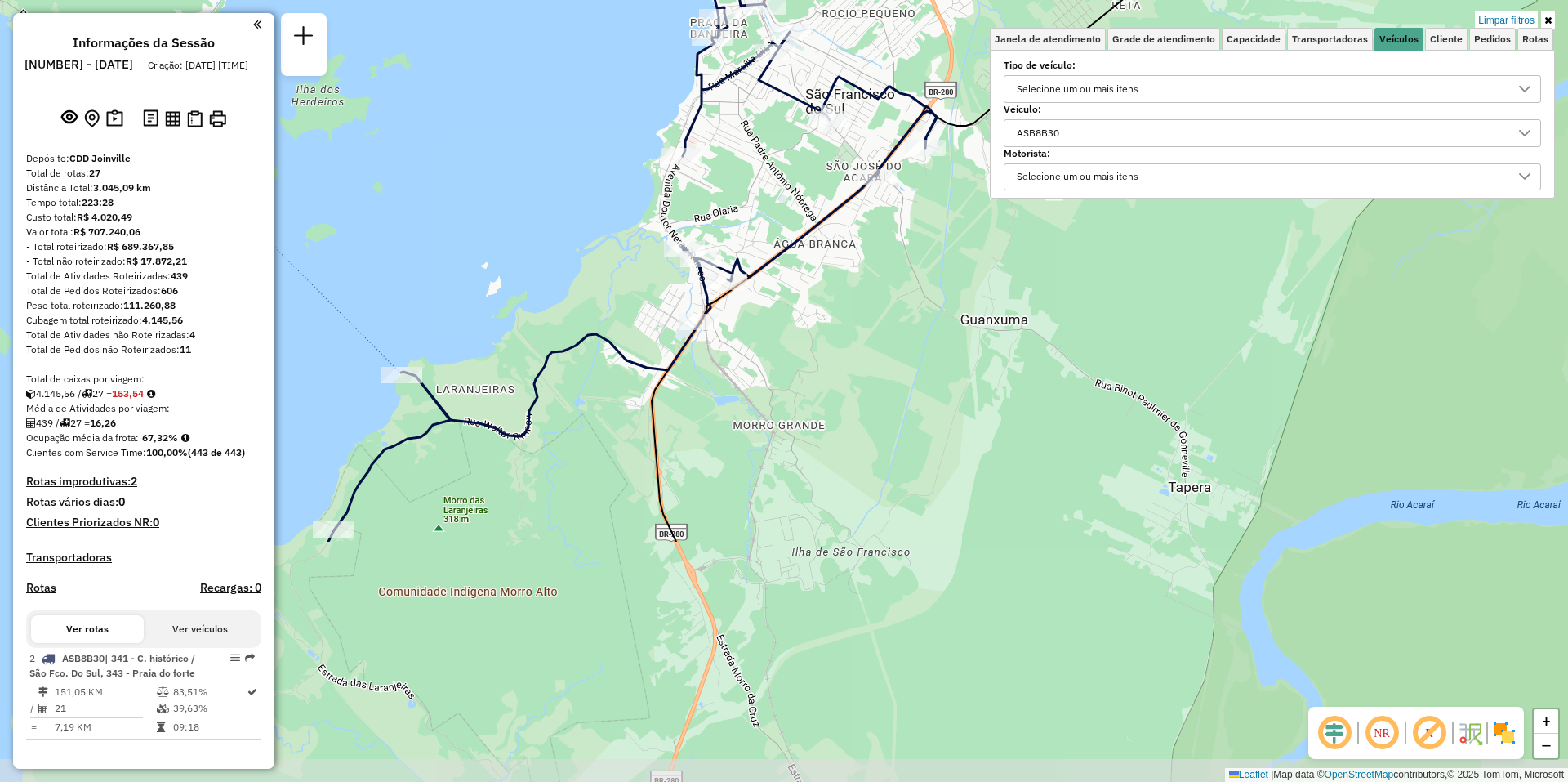 drag, startPoint x: 755, startPoint y: 656, endPoint x: 840, endPoint y: 382, distance: 286.8815 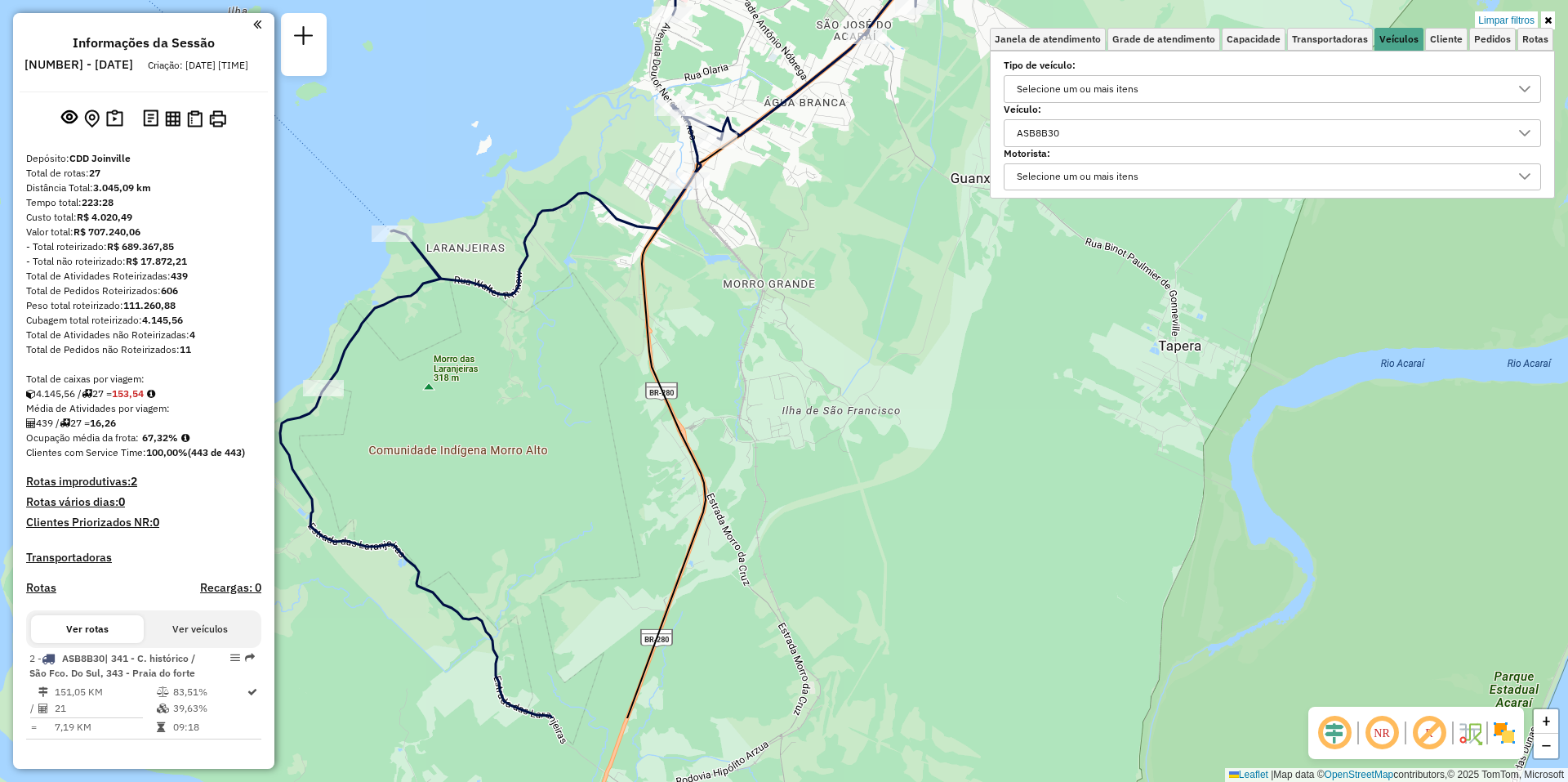 drag, startPoint x: 806, startPoint y: 543, endPoint x: 798, endPoint y: 392, distance: 151.21177 